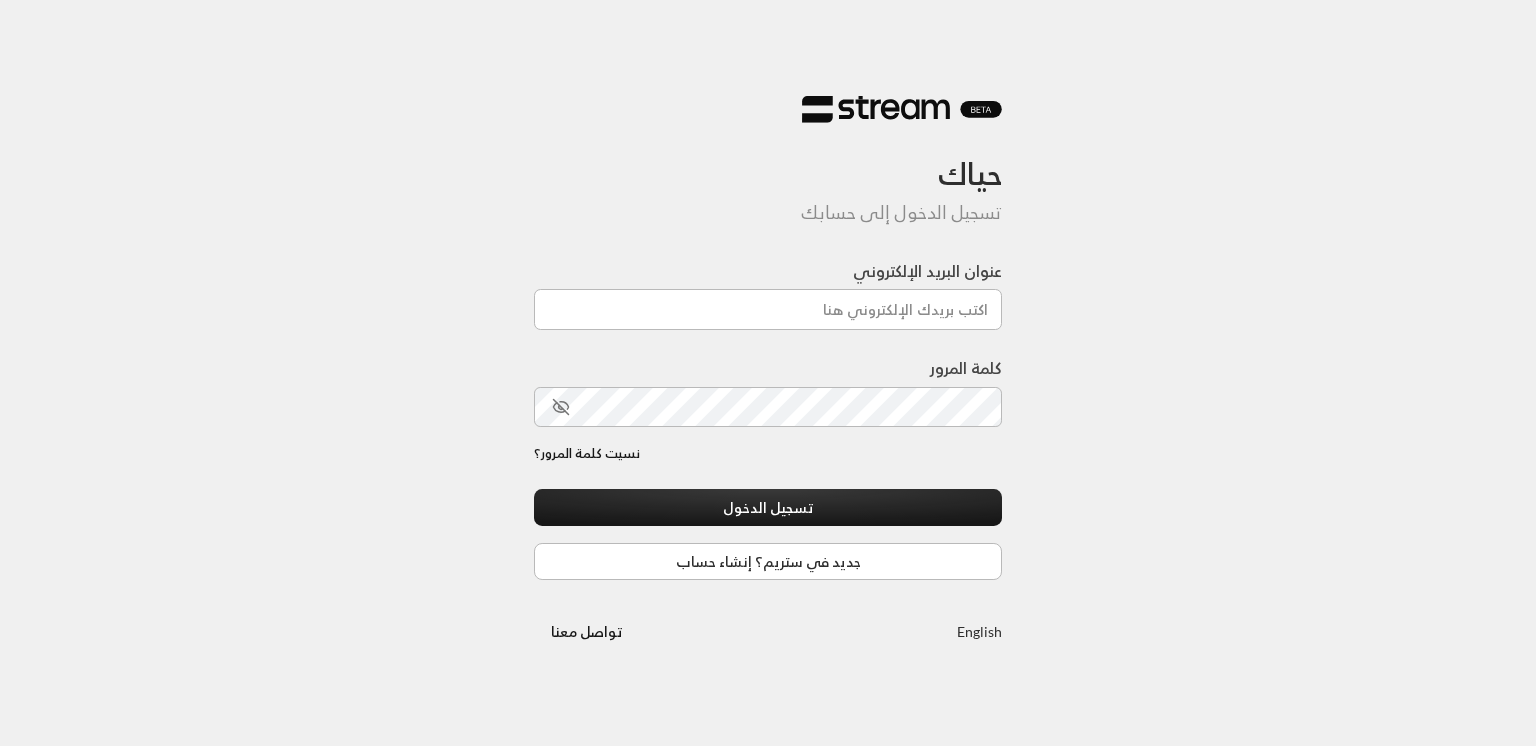 scroll, scrollTop: 0, scrollLeft: 0, axis: both 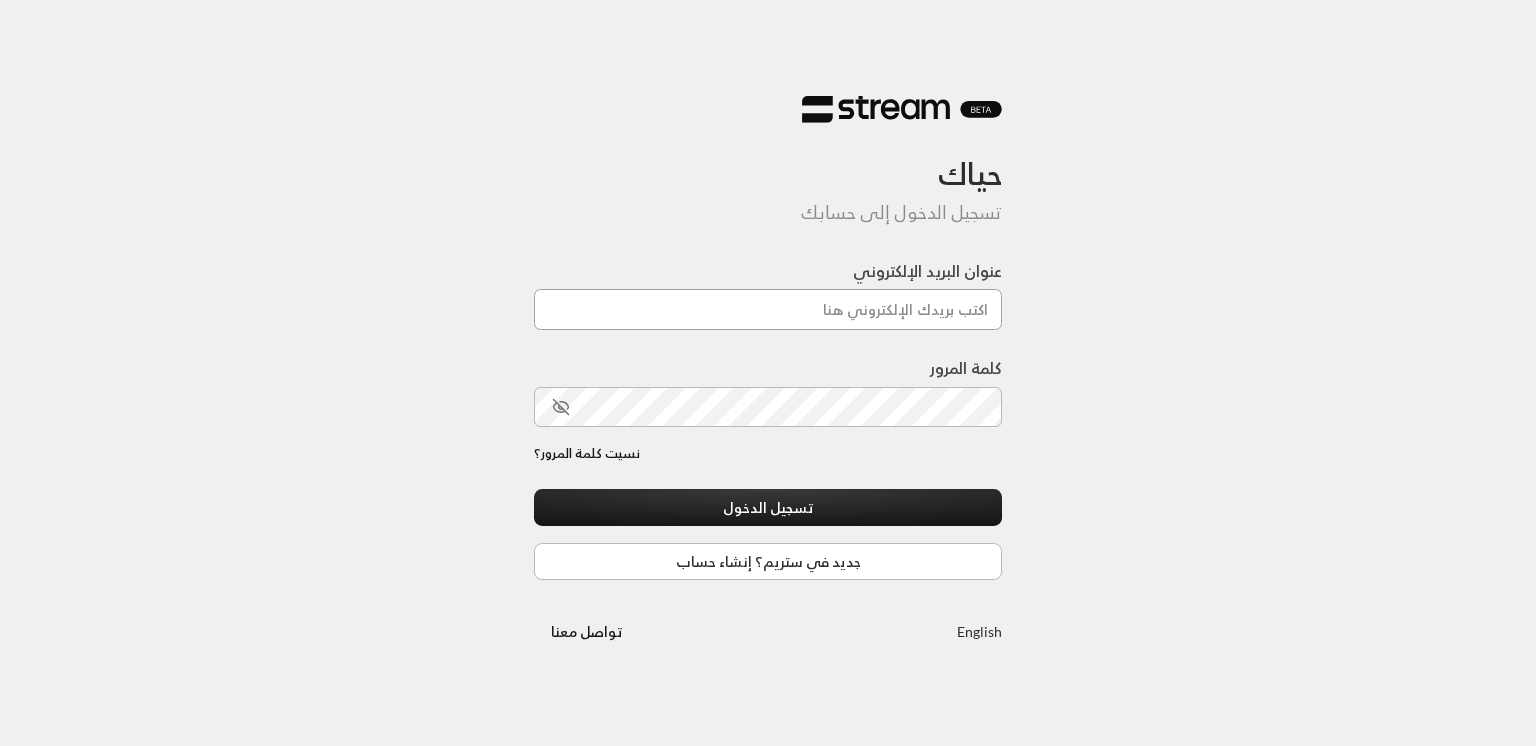 type on "[EMAIL]" 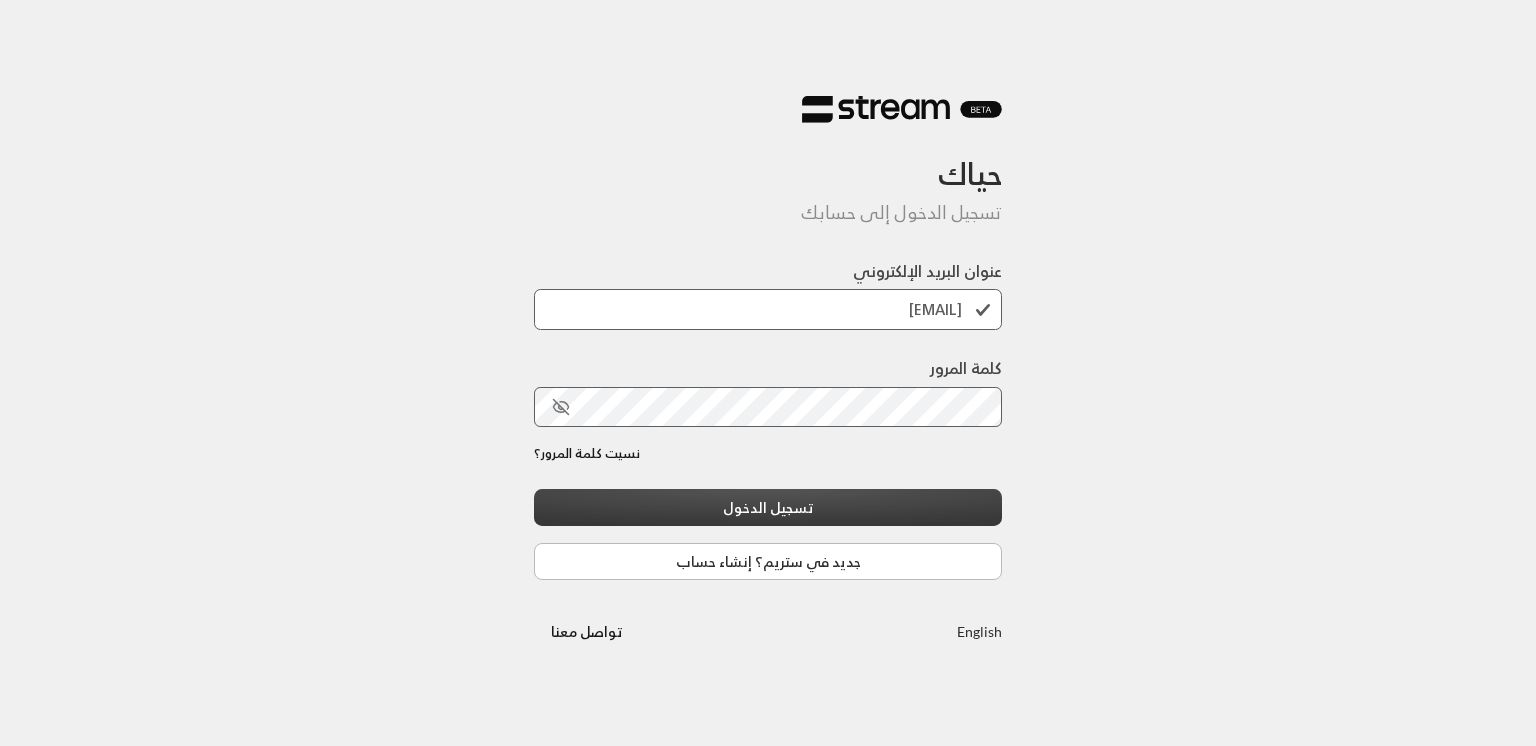 click on "تسجيل الدخول" at bounding box center (768, 507) 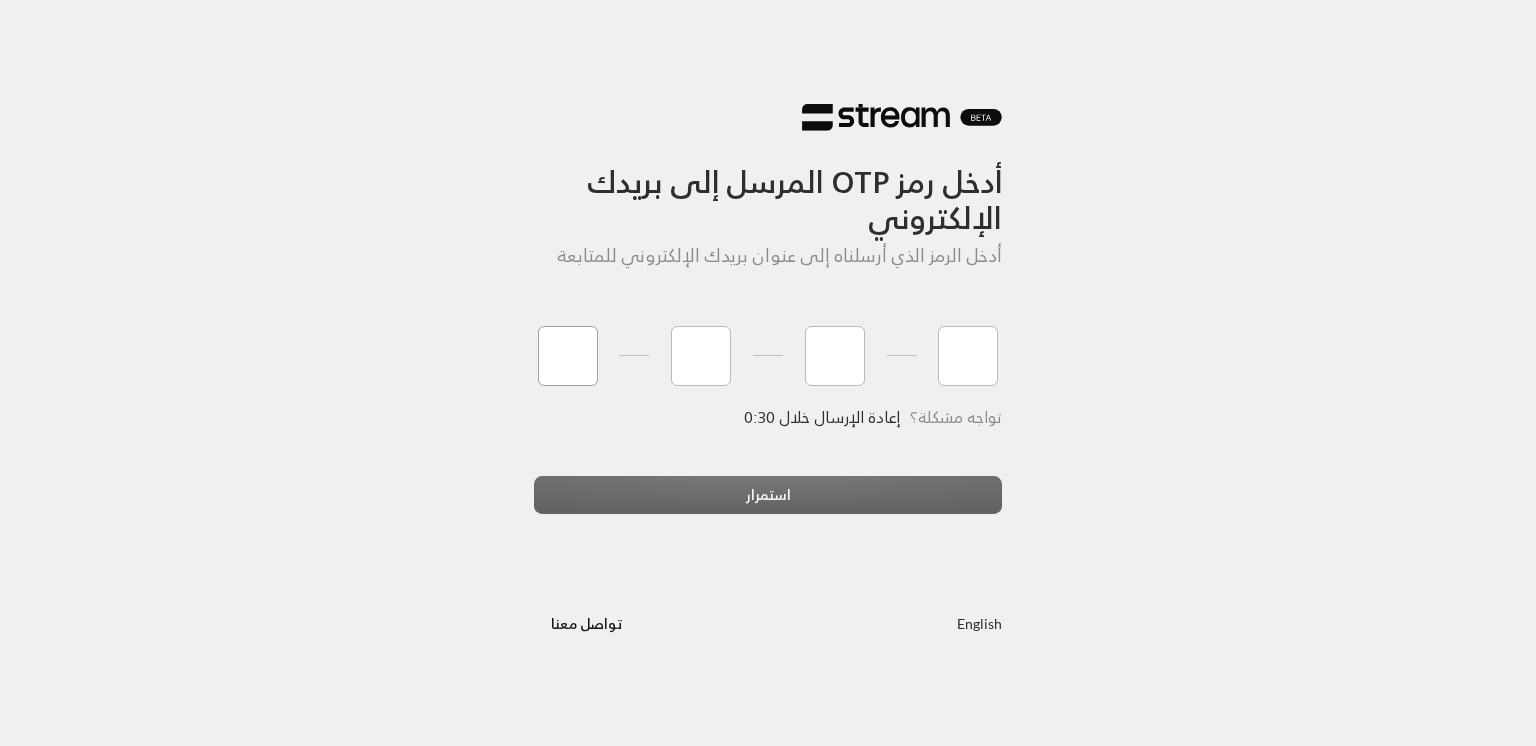 type on "6" 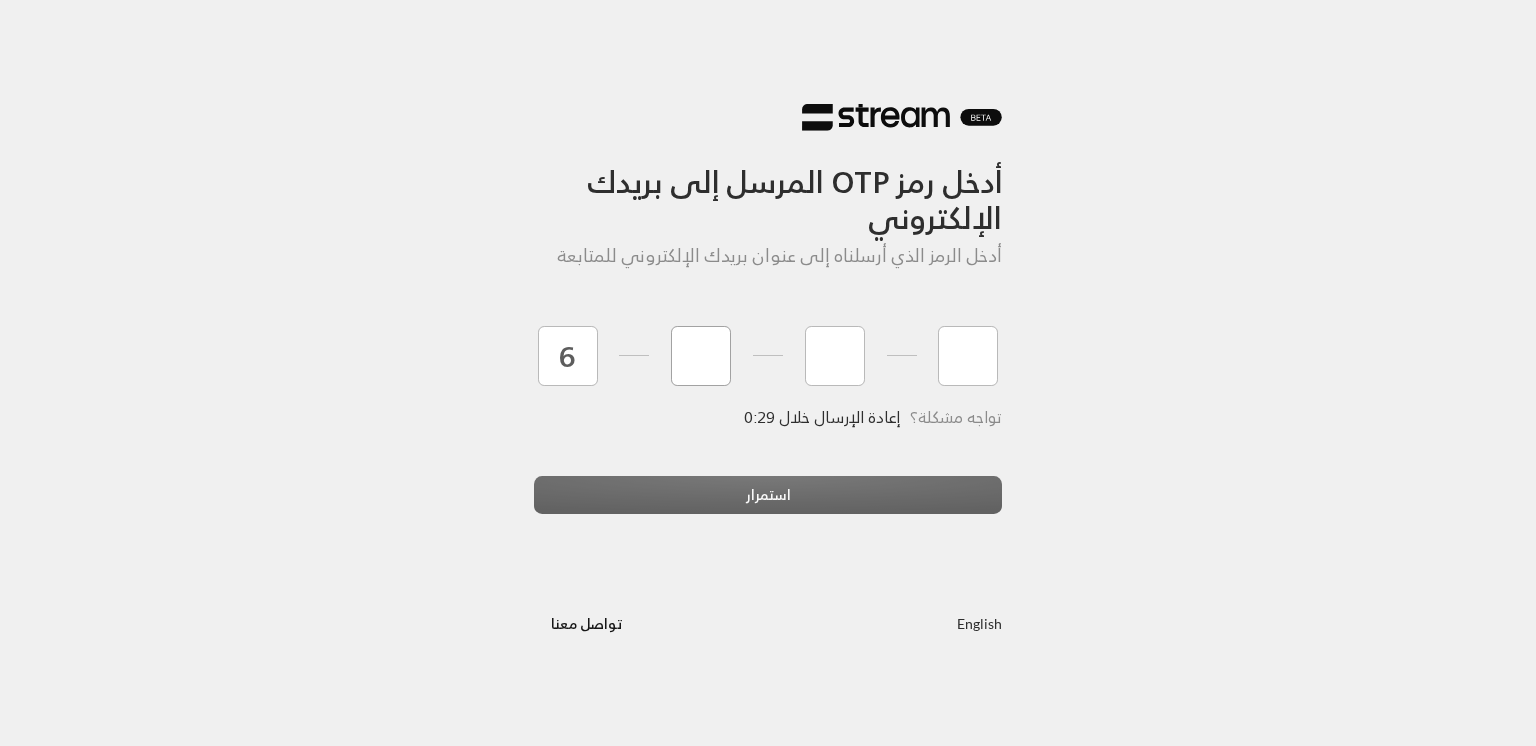 type on "4" 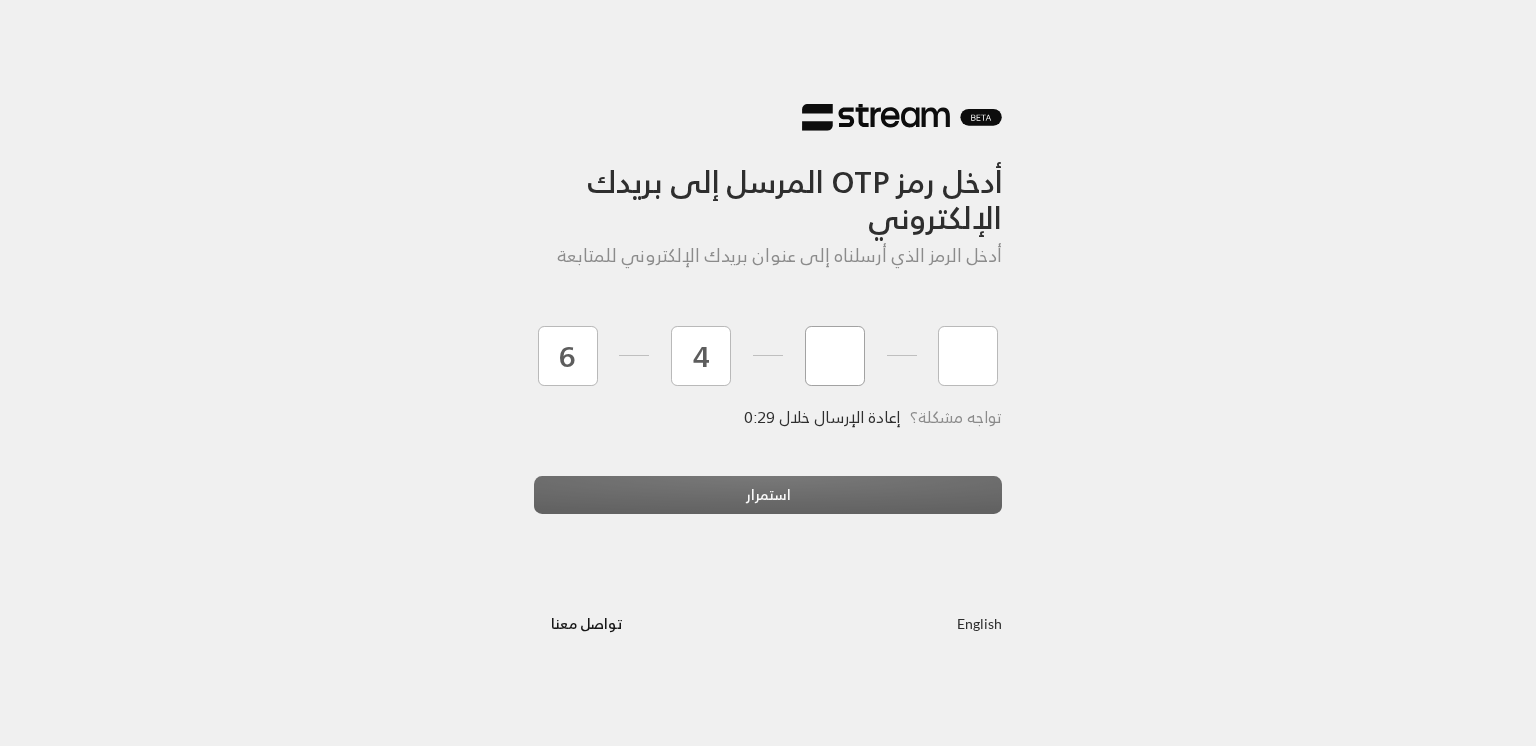 type on "1" 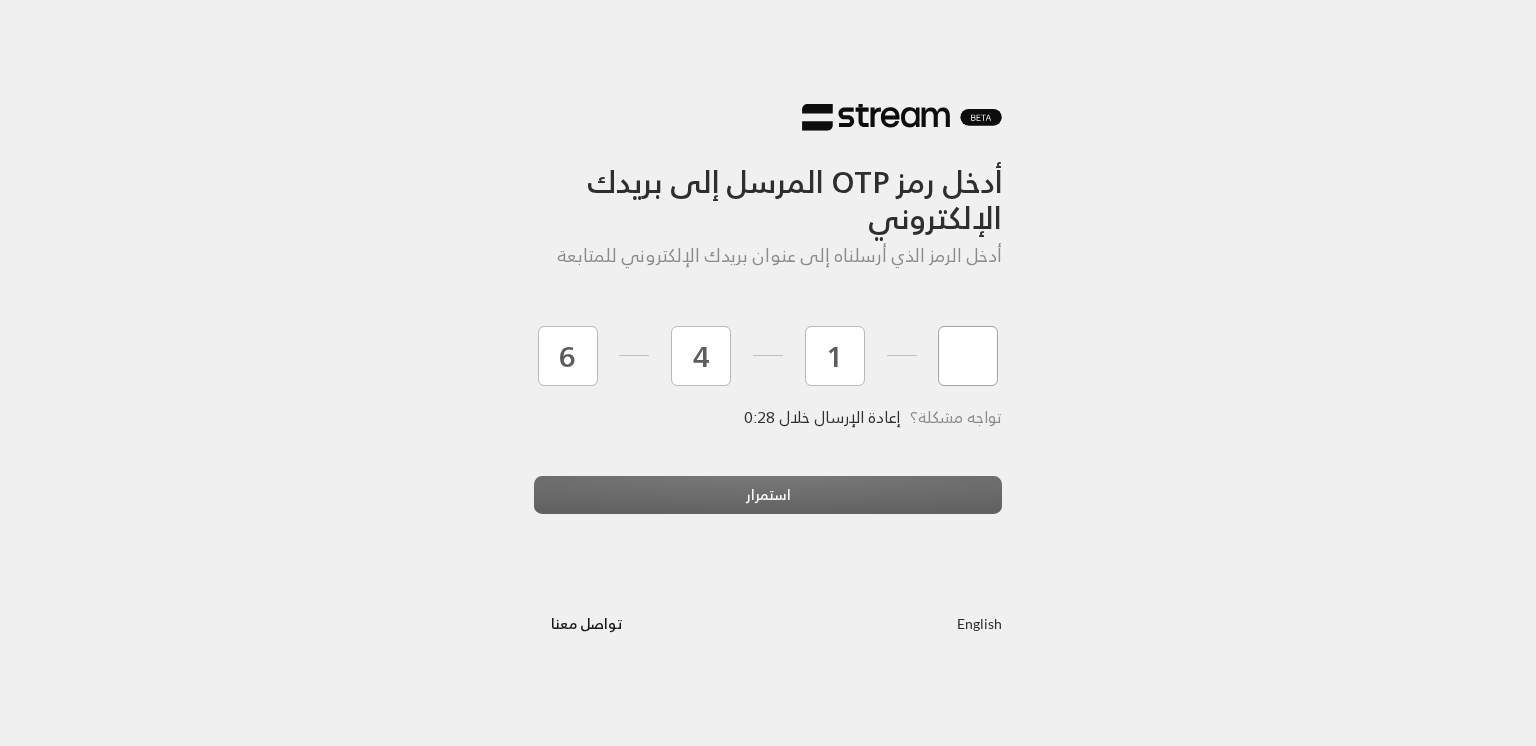 type on "0" 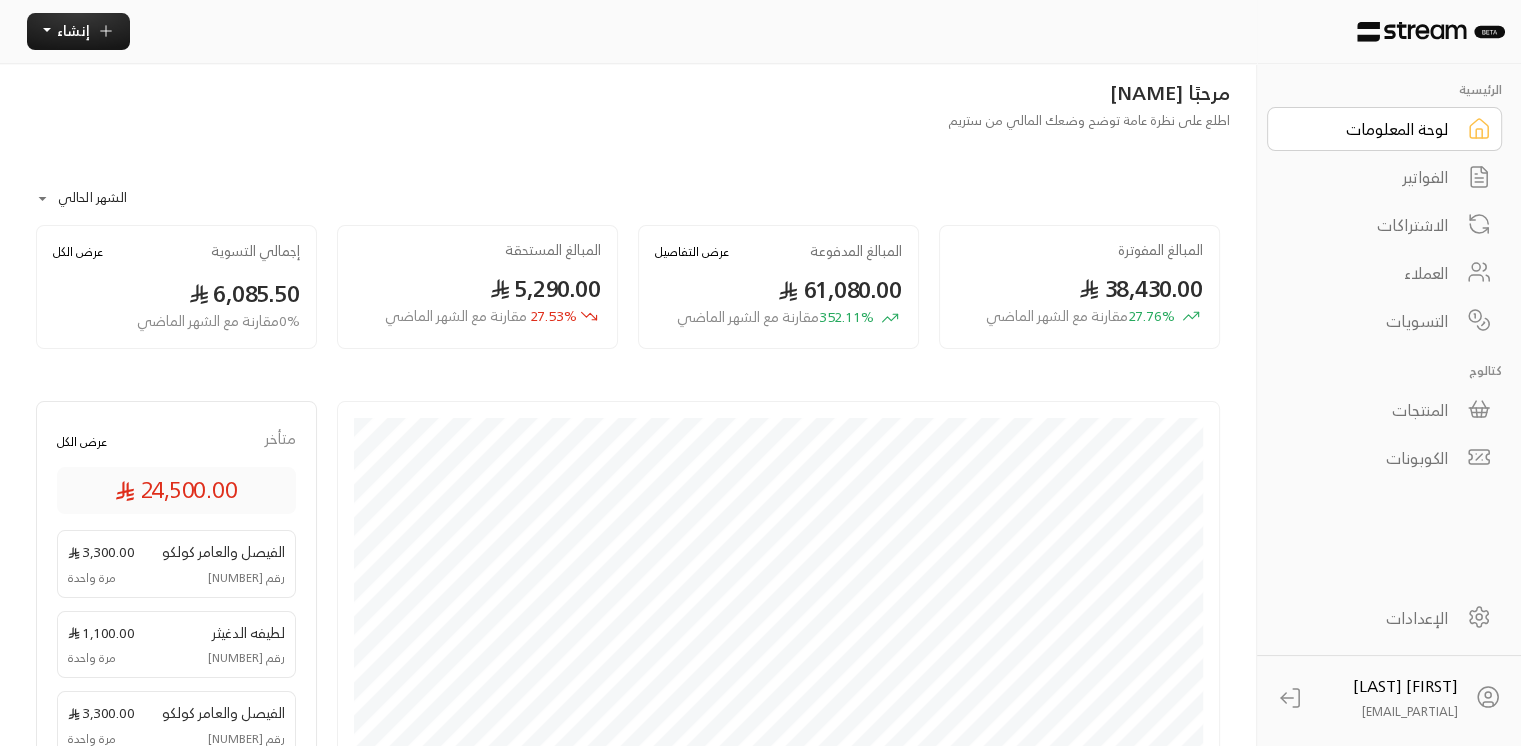 click on "الفواتير" at bounding box center (1371, 177) 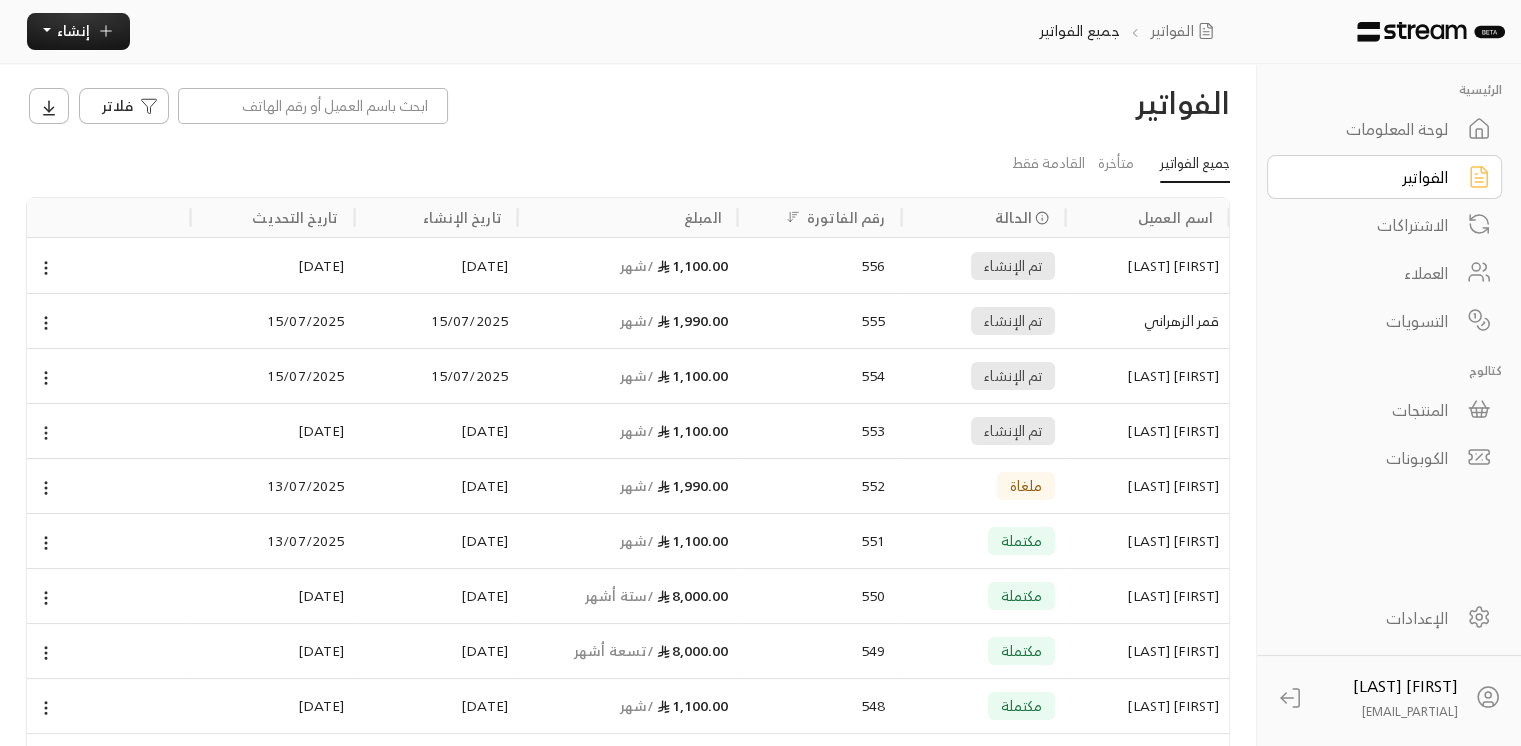 click 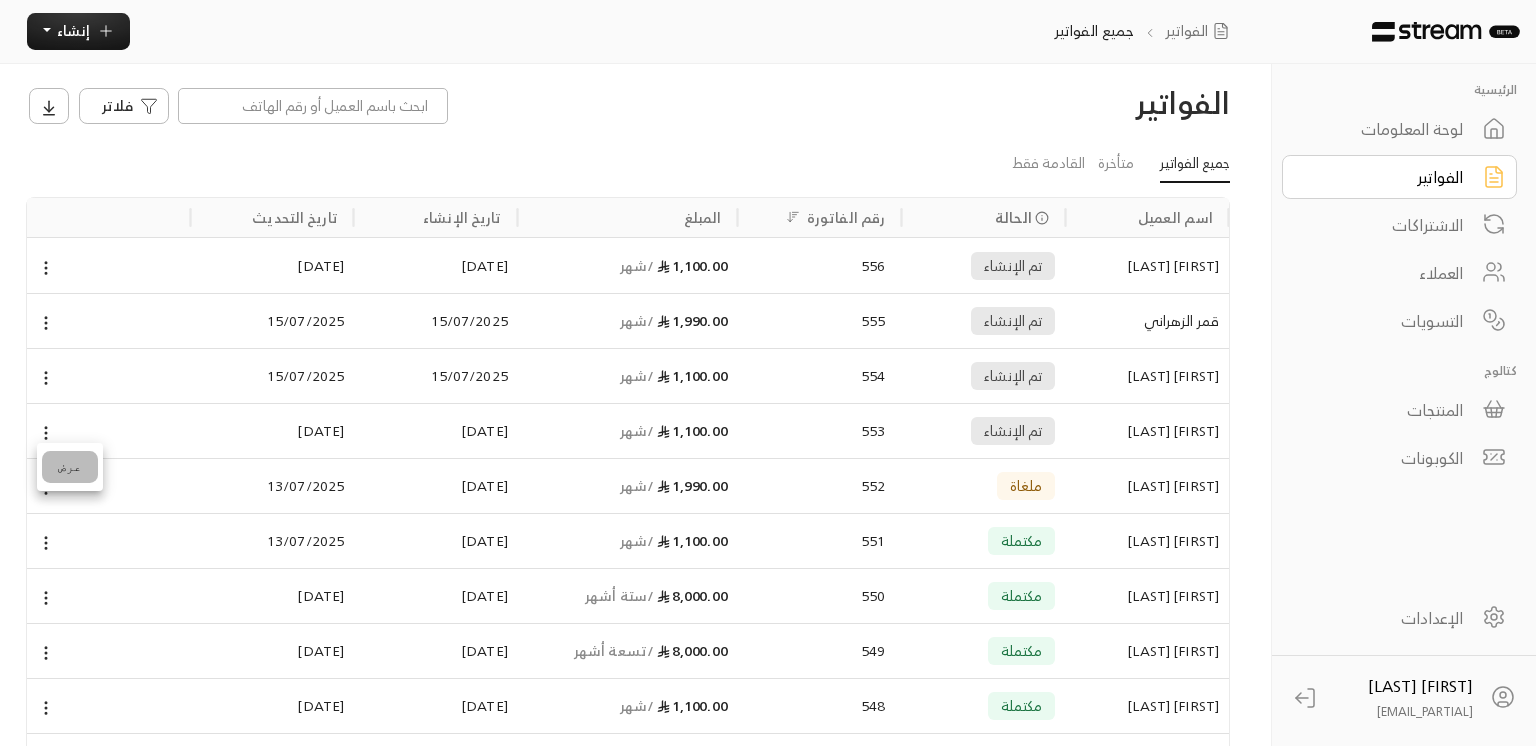 click on "عرض" at bounding box center (70, 467) 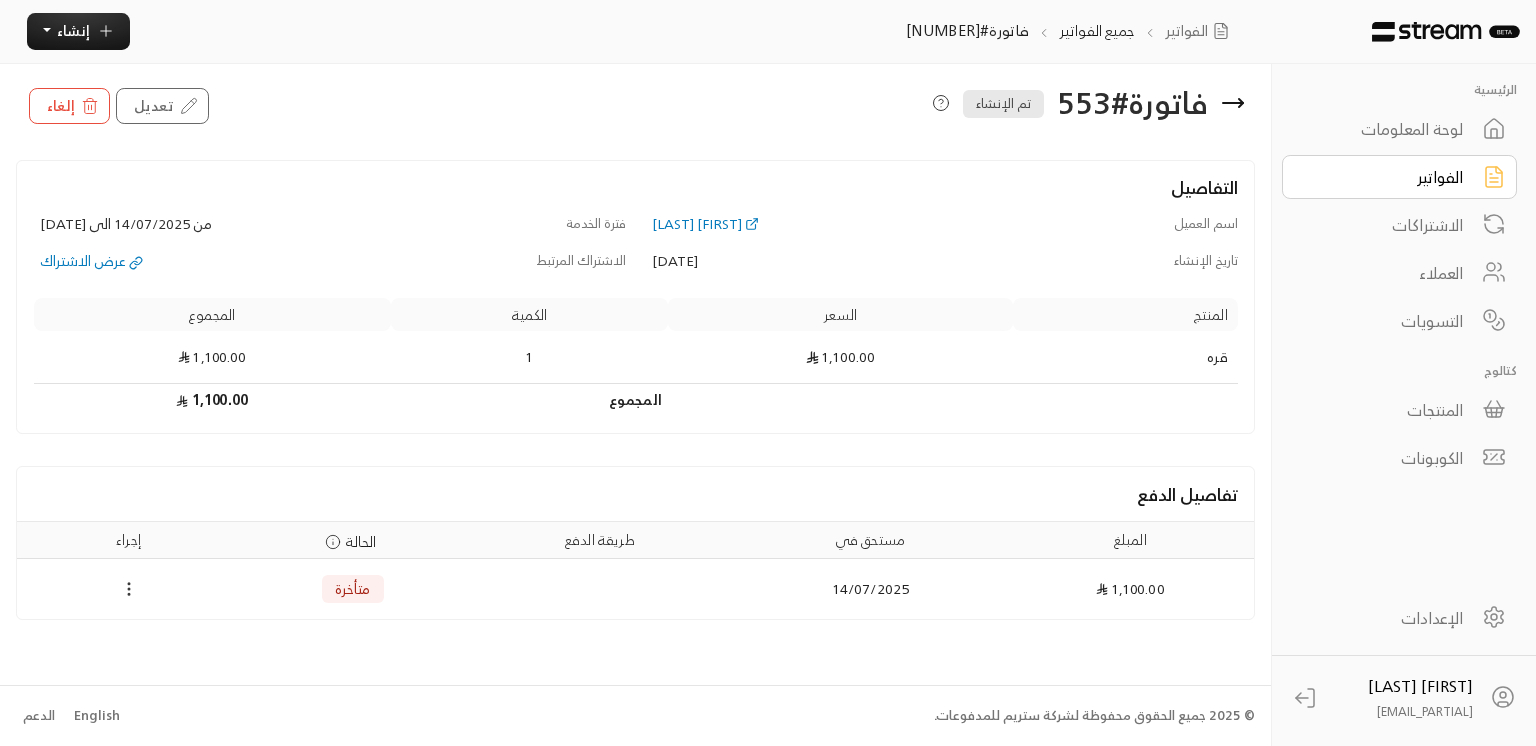 click 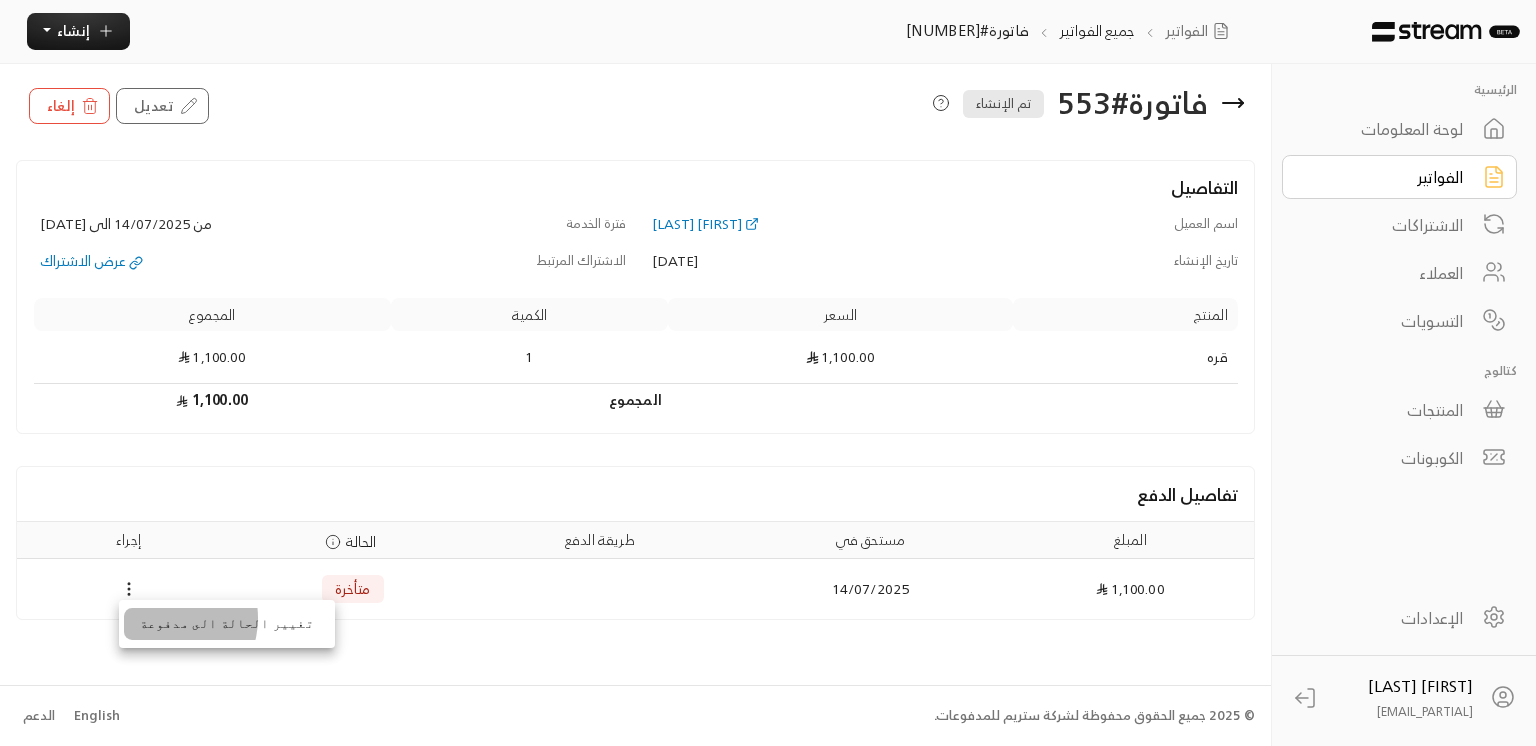click on "تغيير الحالة الى مدفوعة" at bounding box center (227, 624) 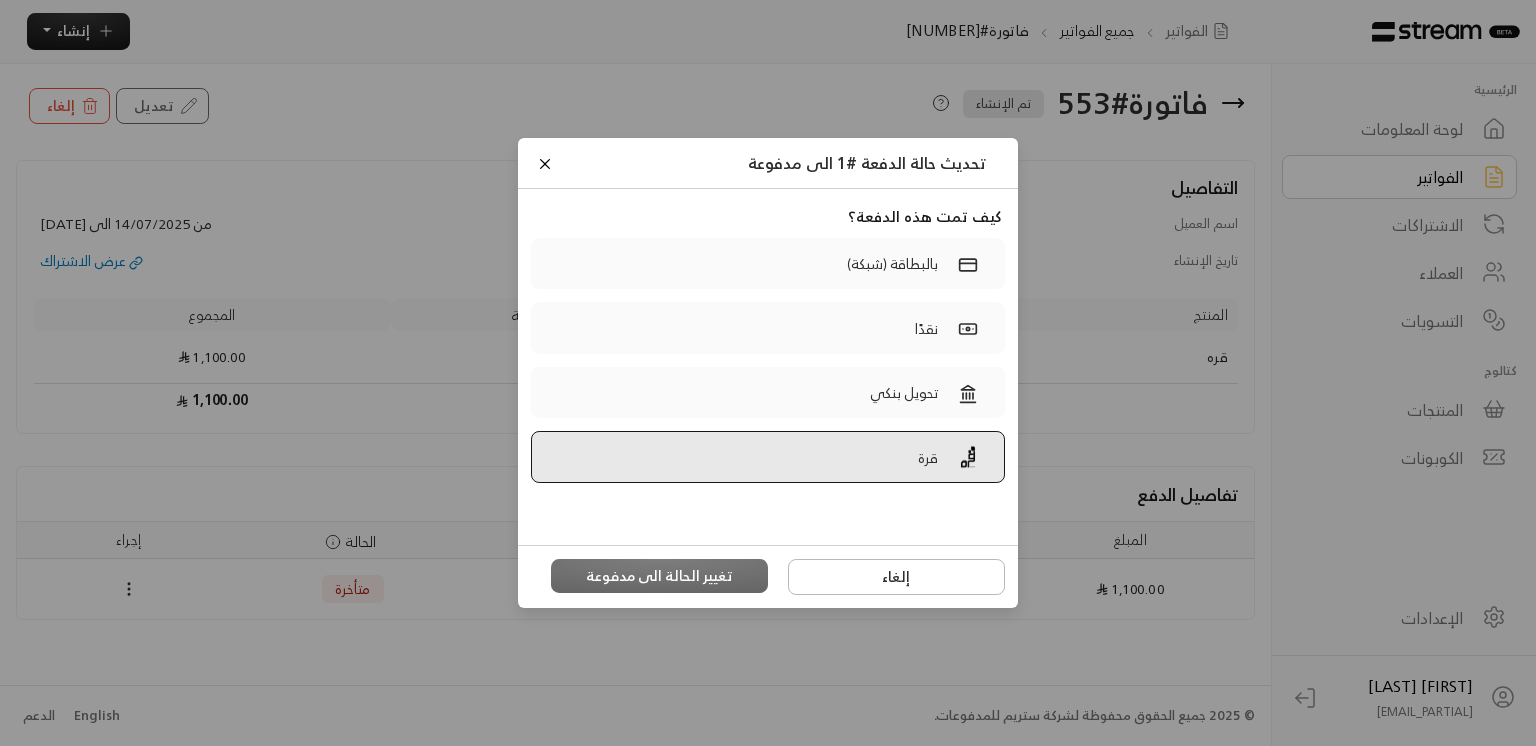 click on "قرة" at bounding box center [768, 457] 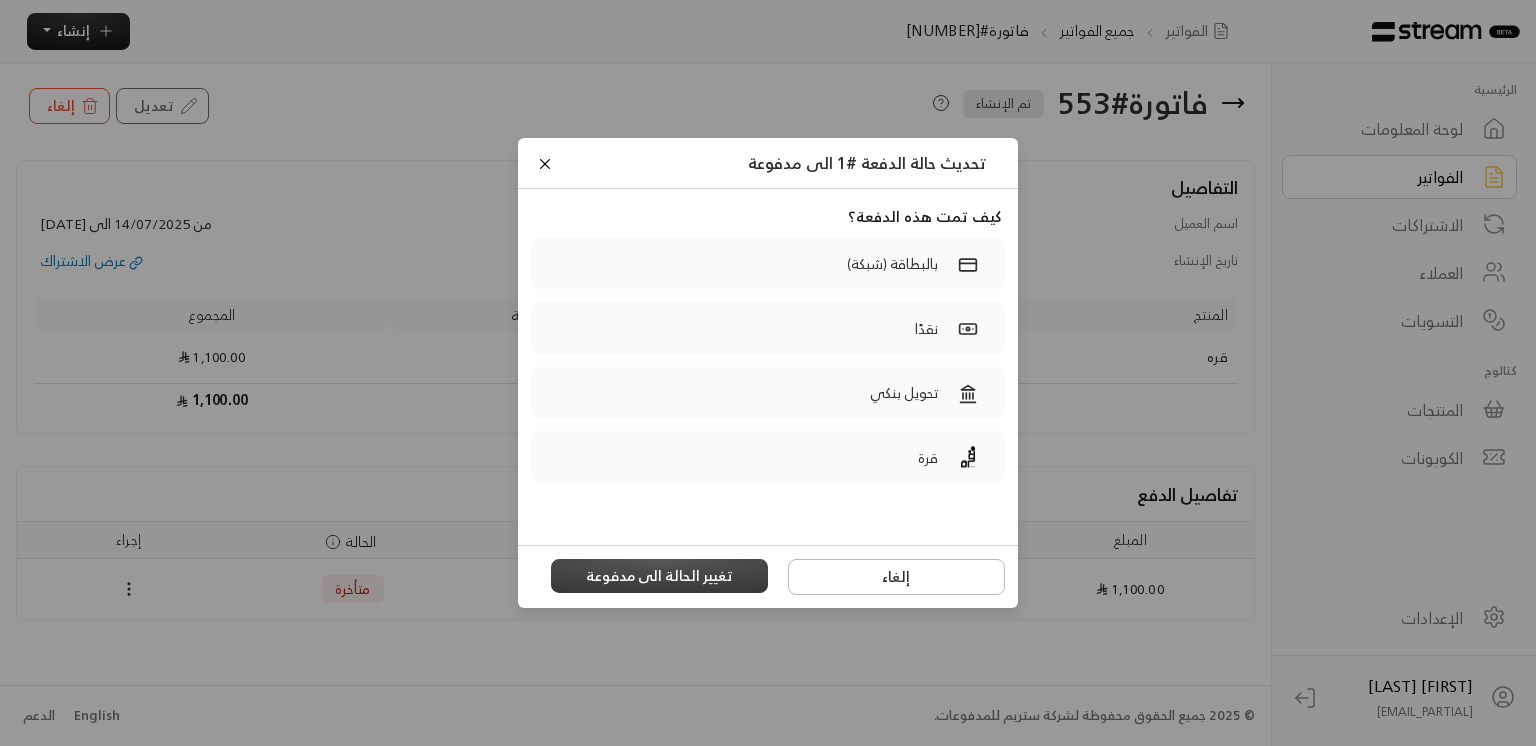 click on "تغيير الحالة الى مدفوعة" at bounding box center [660, 576] 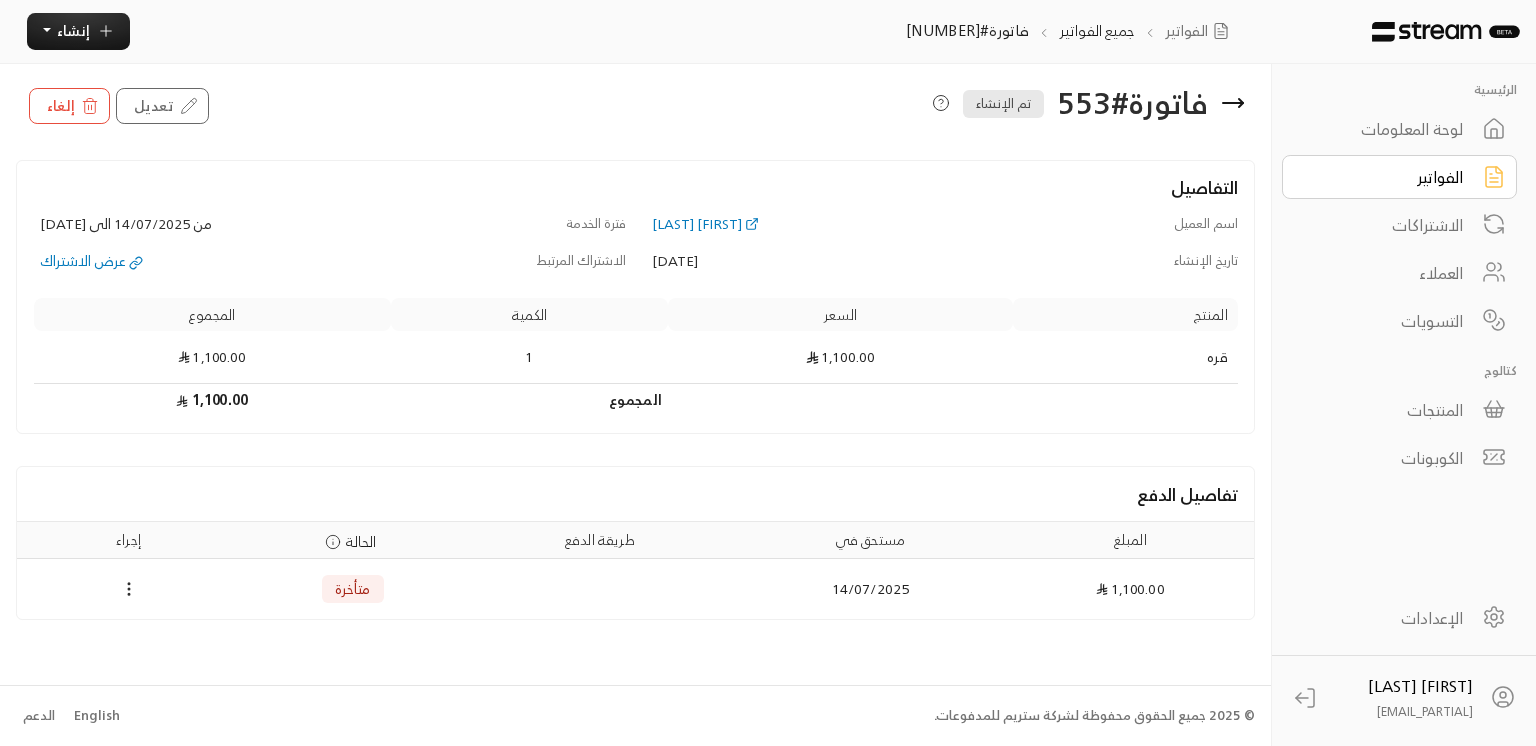 click on "الفواتير" at bounding box center [1386, 177] 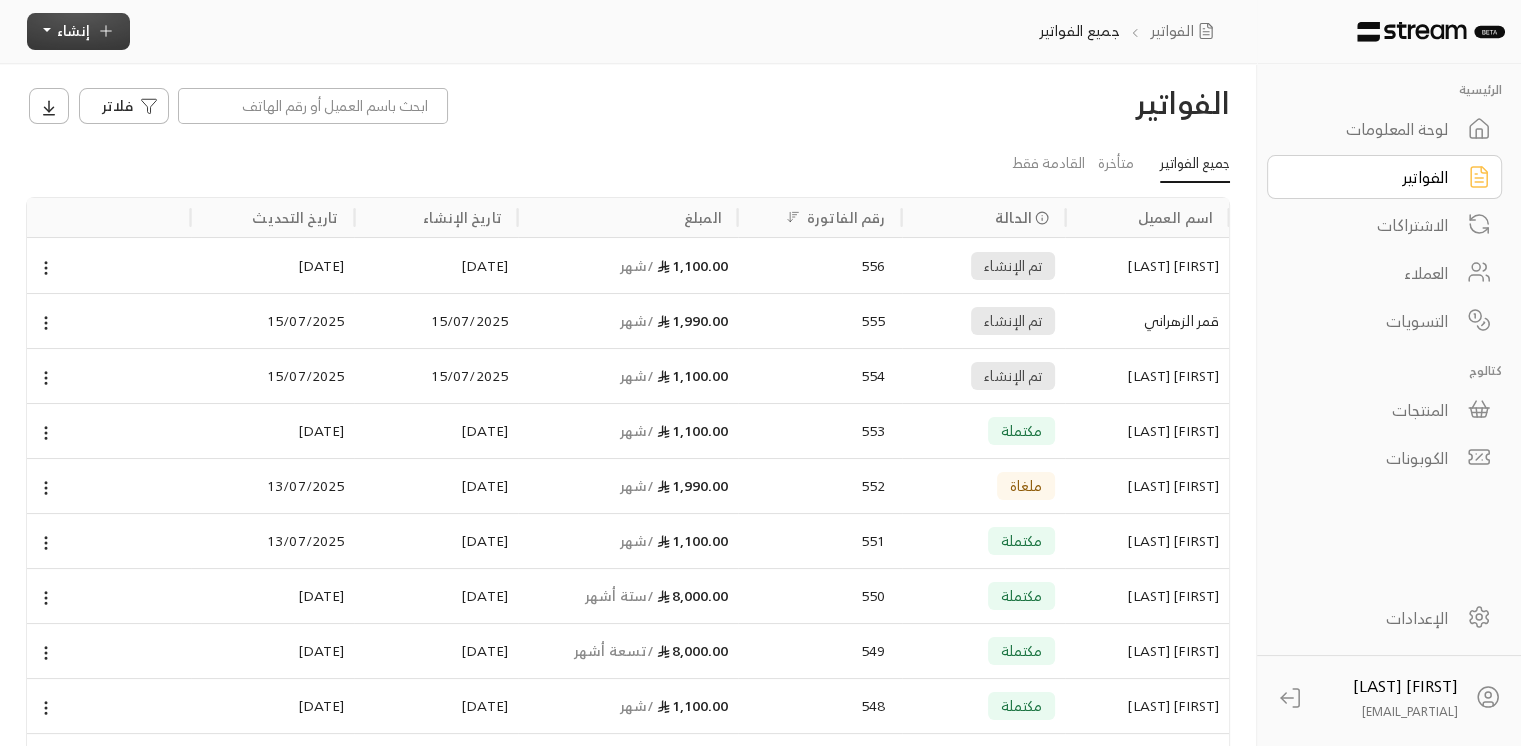 click on "إنشاء" at bounding box center [78, 31] 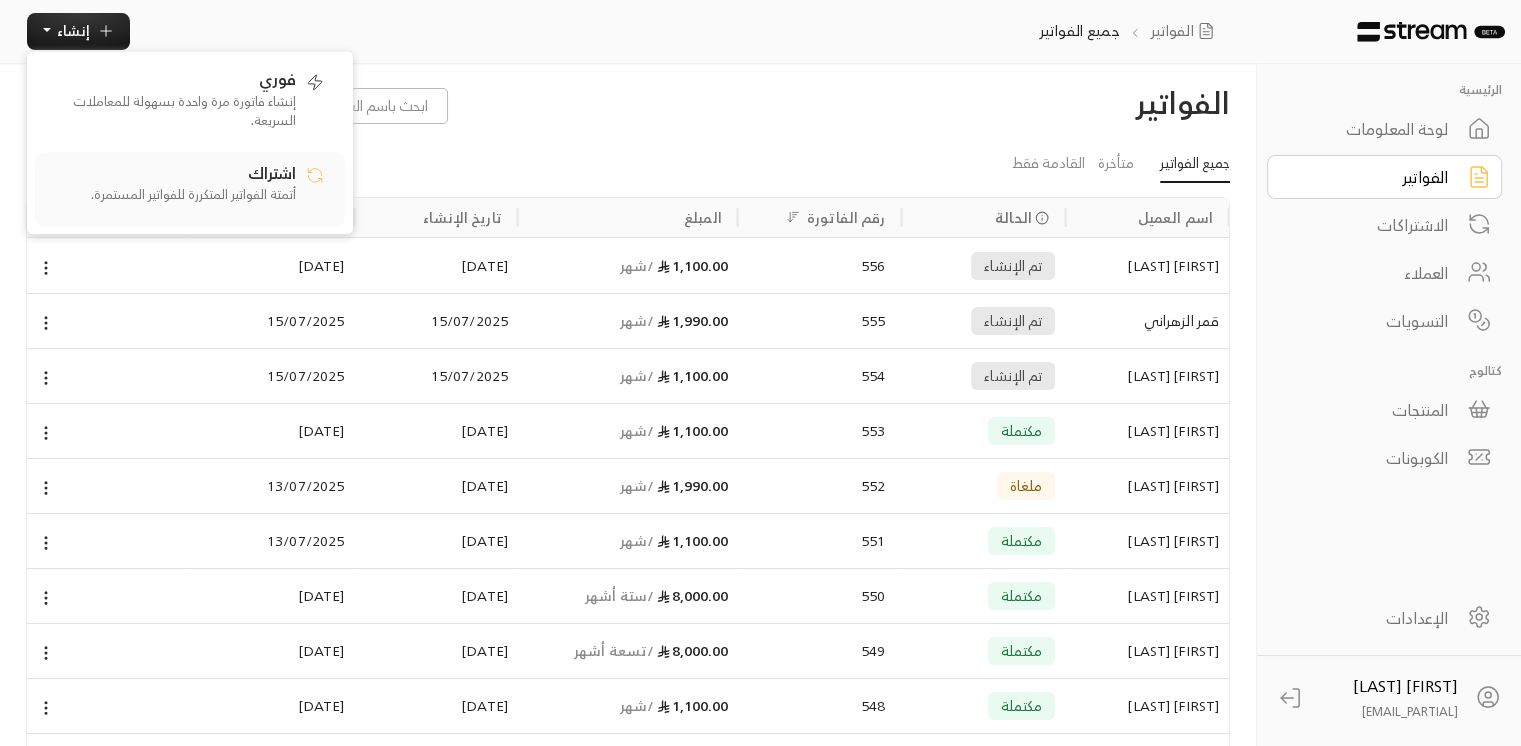 click on "أتمتة الفواتير المتكررة للفواتير المستمرة." at bounding box center [171, 195] 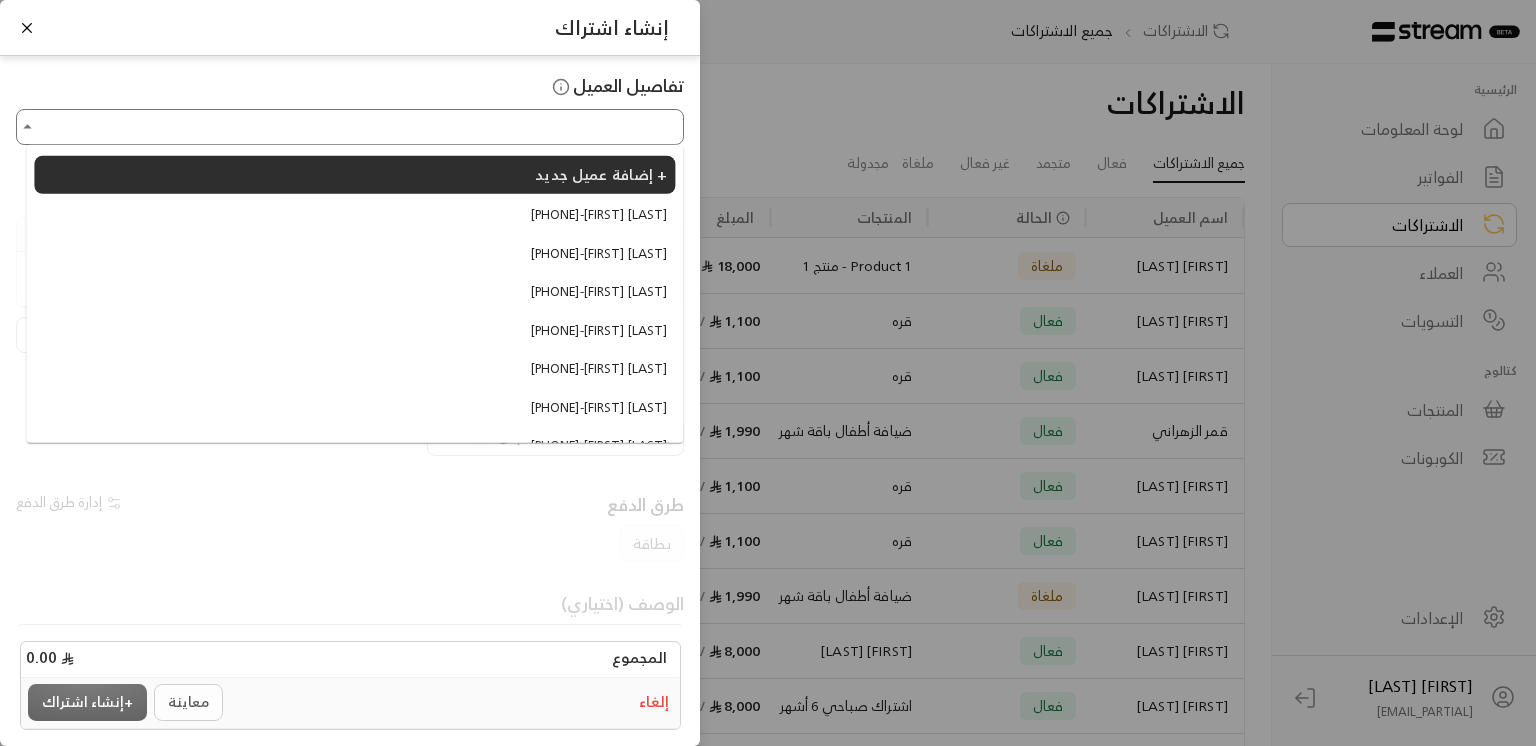 click on "اختر العميل" at bounding box center [350, 127] 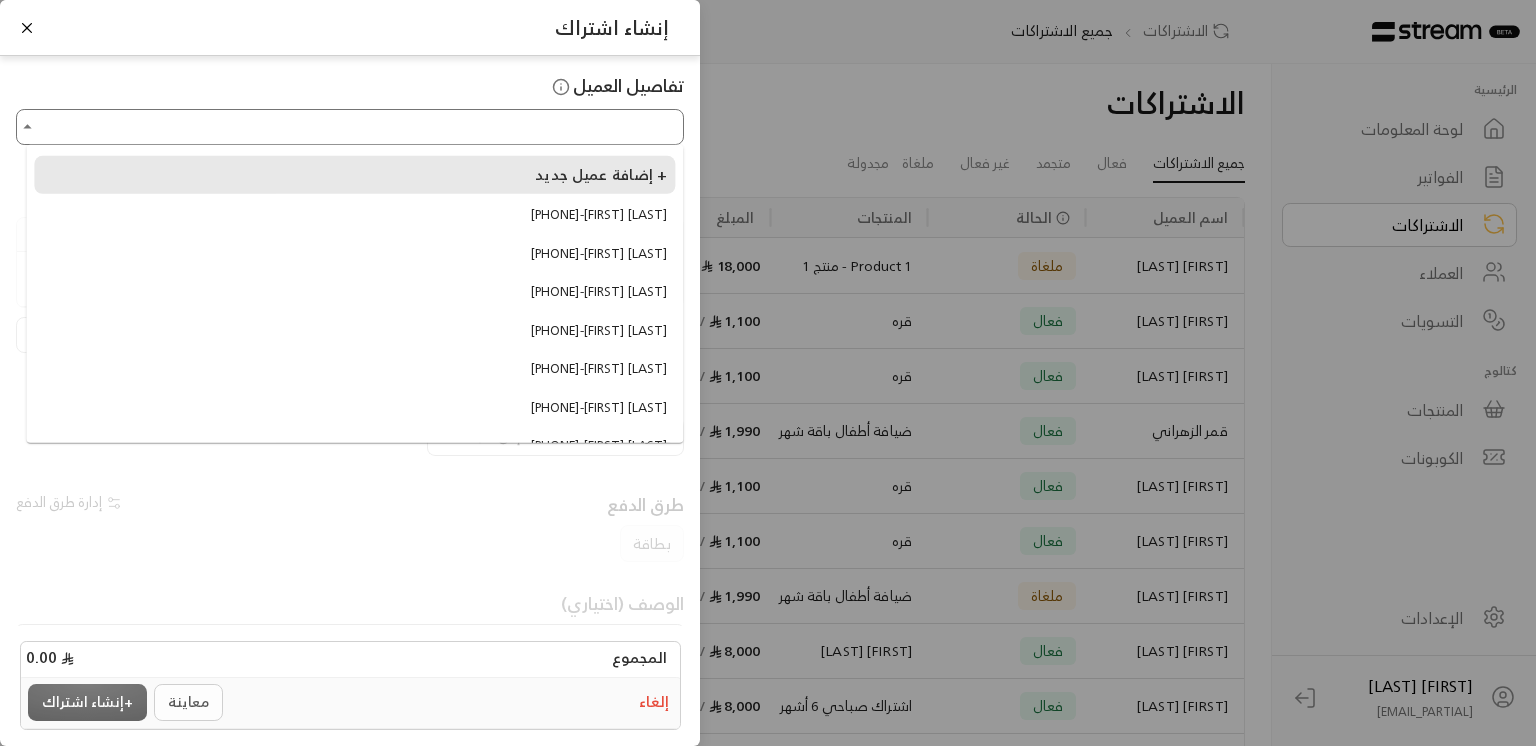 click on "إضافة عميل جديد +" at bounding box center (601, 174) 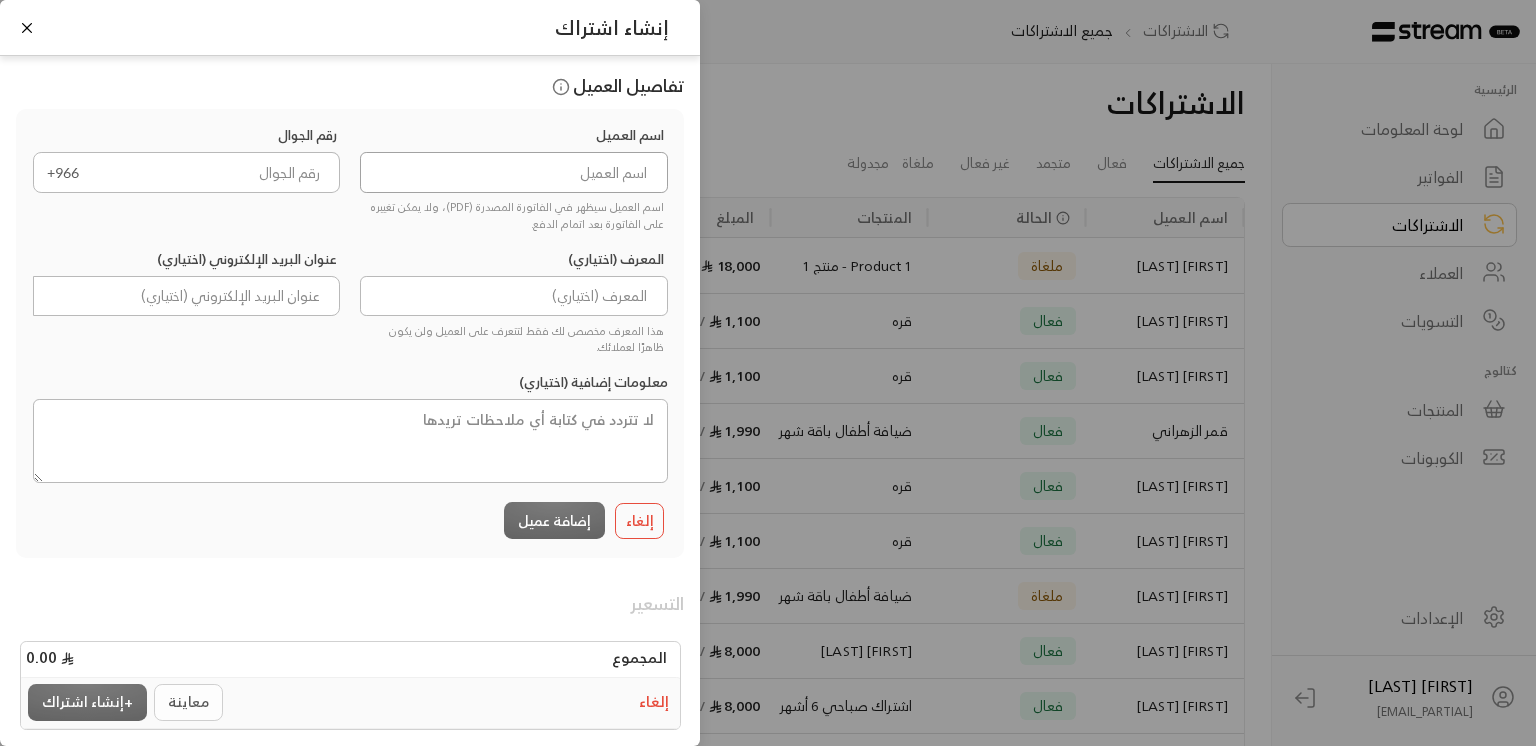 click at bounding box center [514, 172] 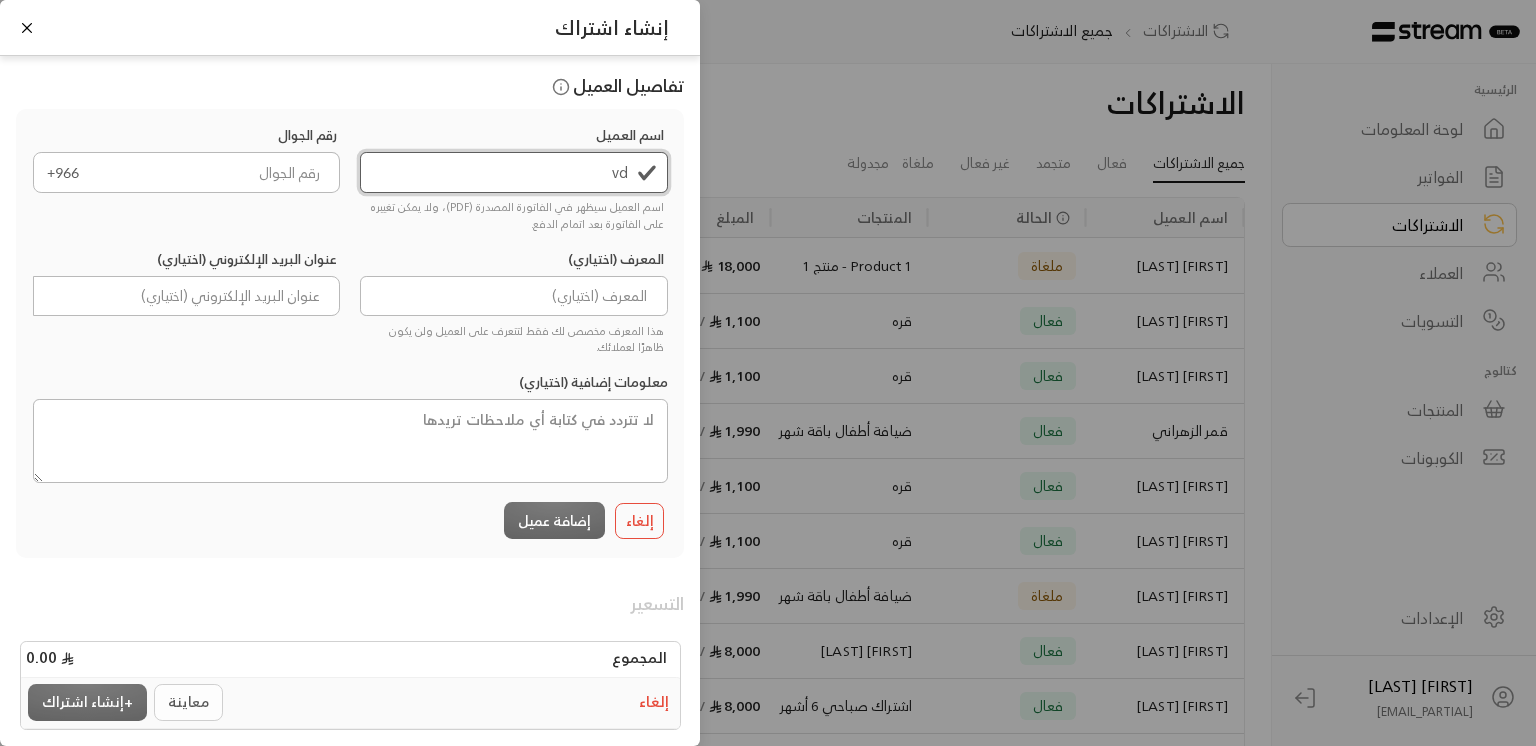 type on "v" 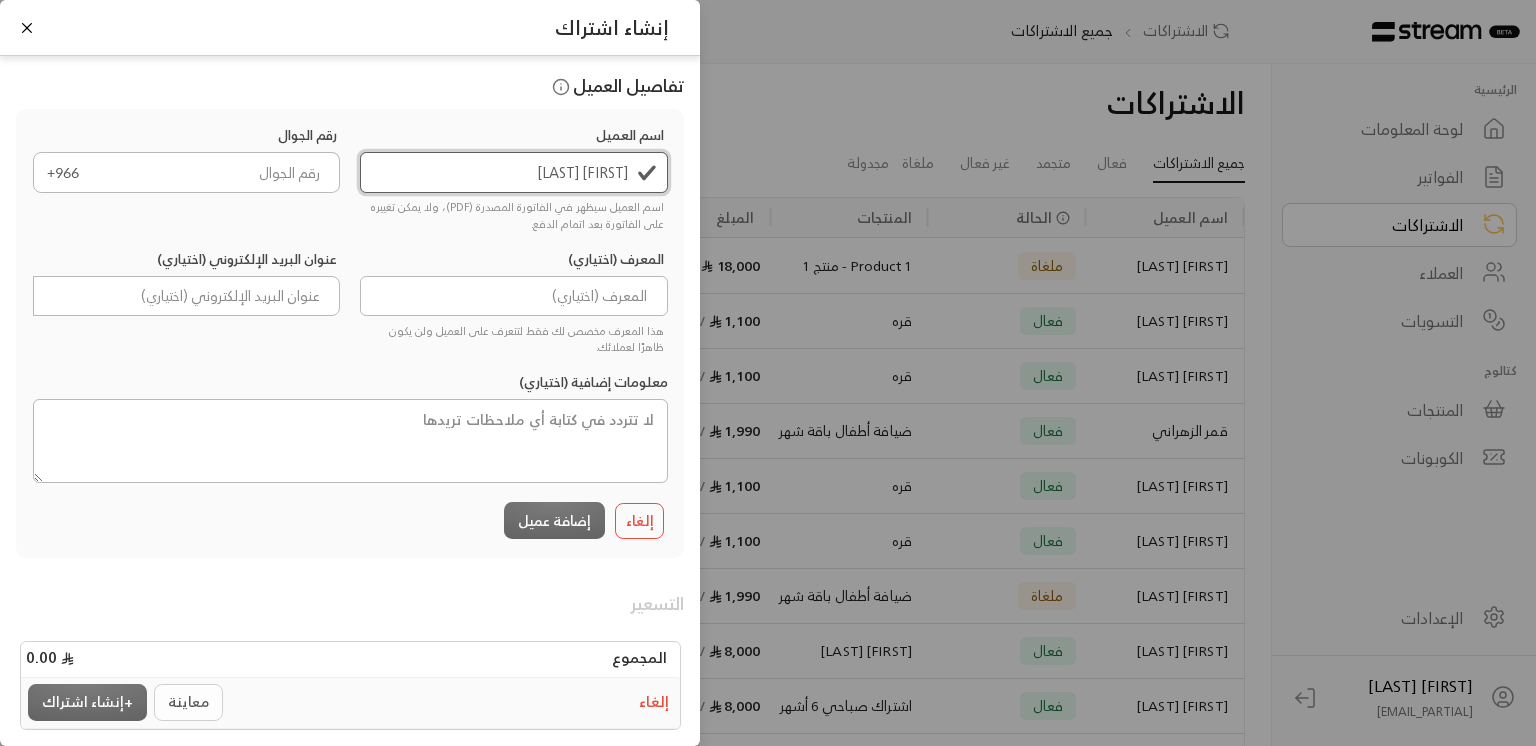 type on "[FIRST] [LAST]" 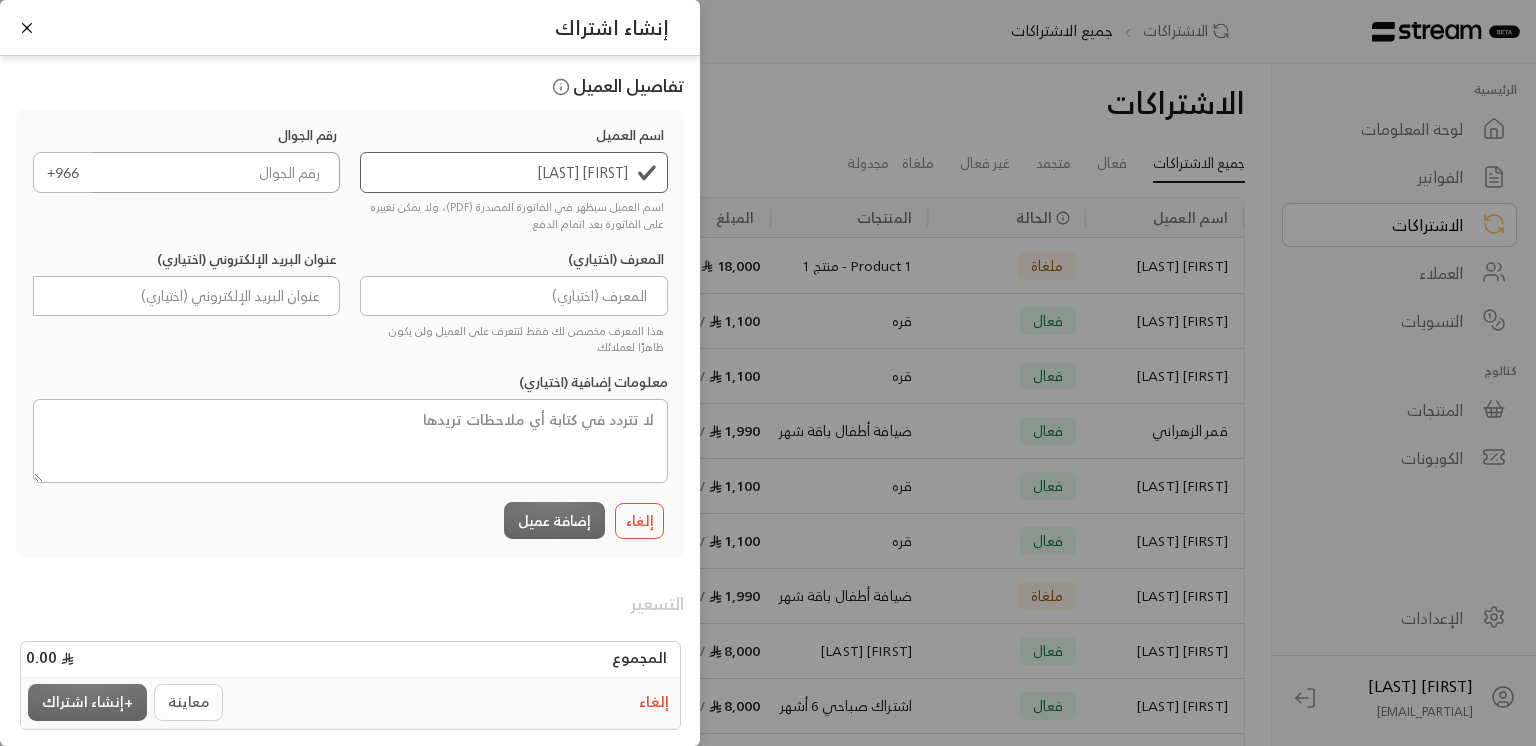 click at bounding box center (216, 172) 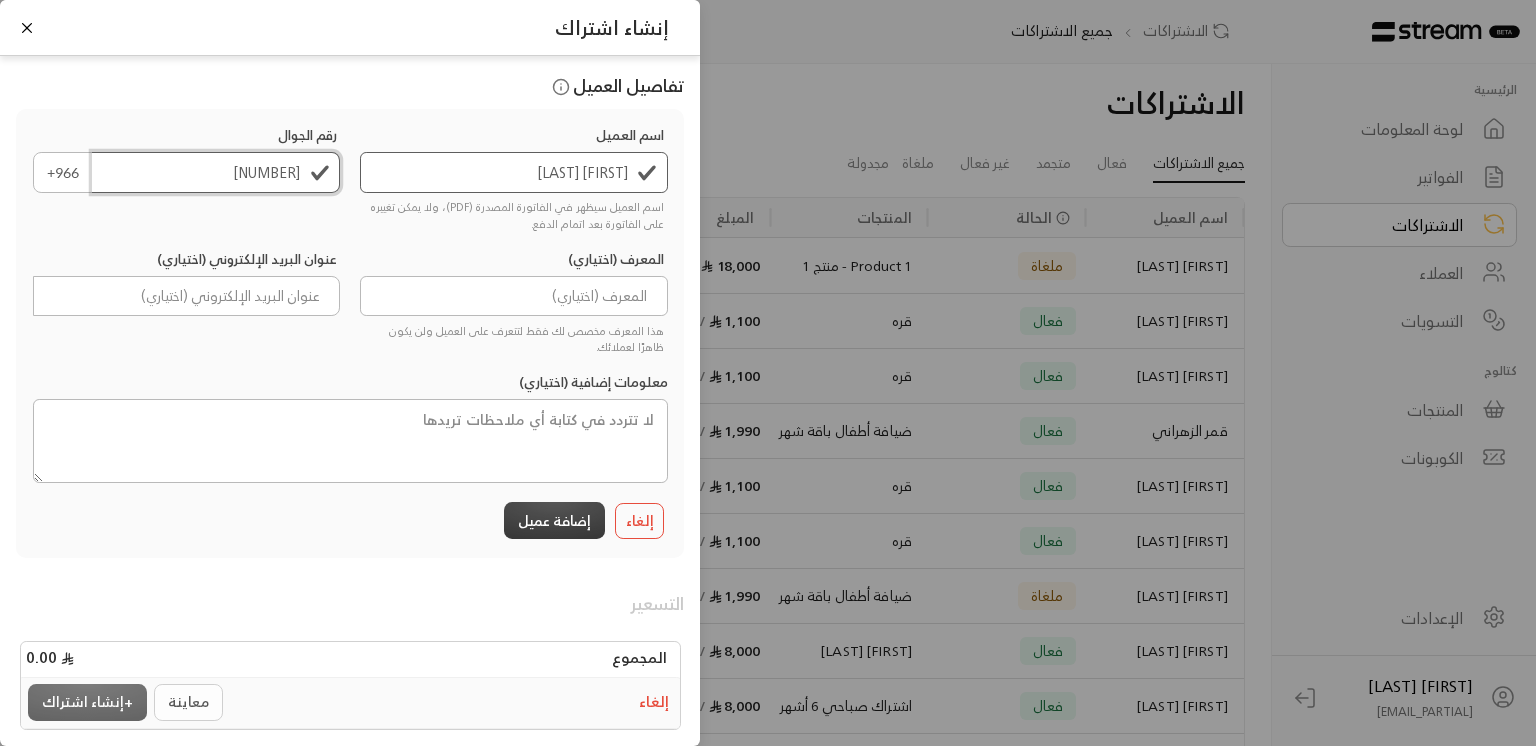 type on "[NUMBER]" 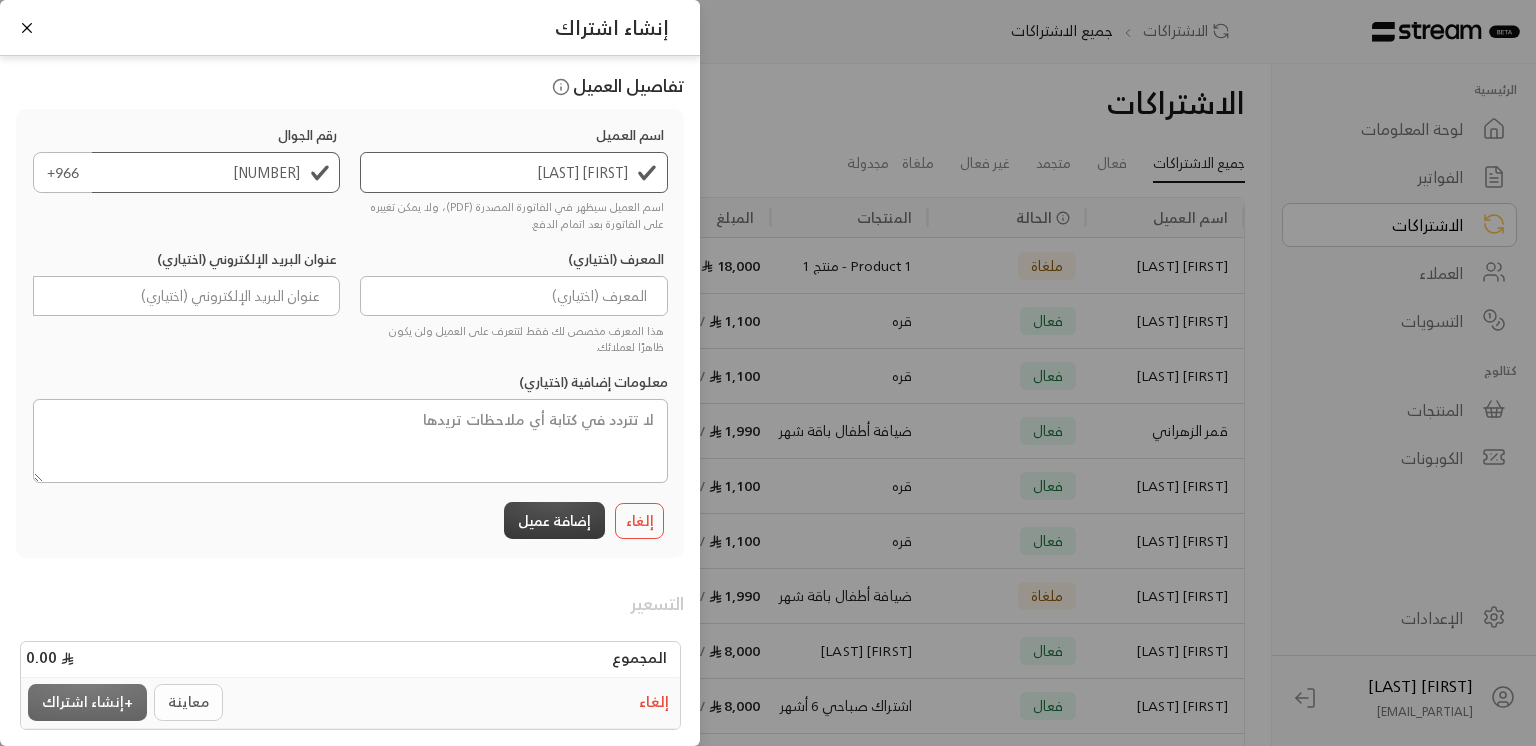 click on "إضافة عميل" at bounding box center [554, 520] 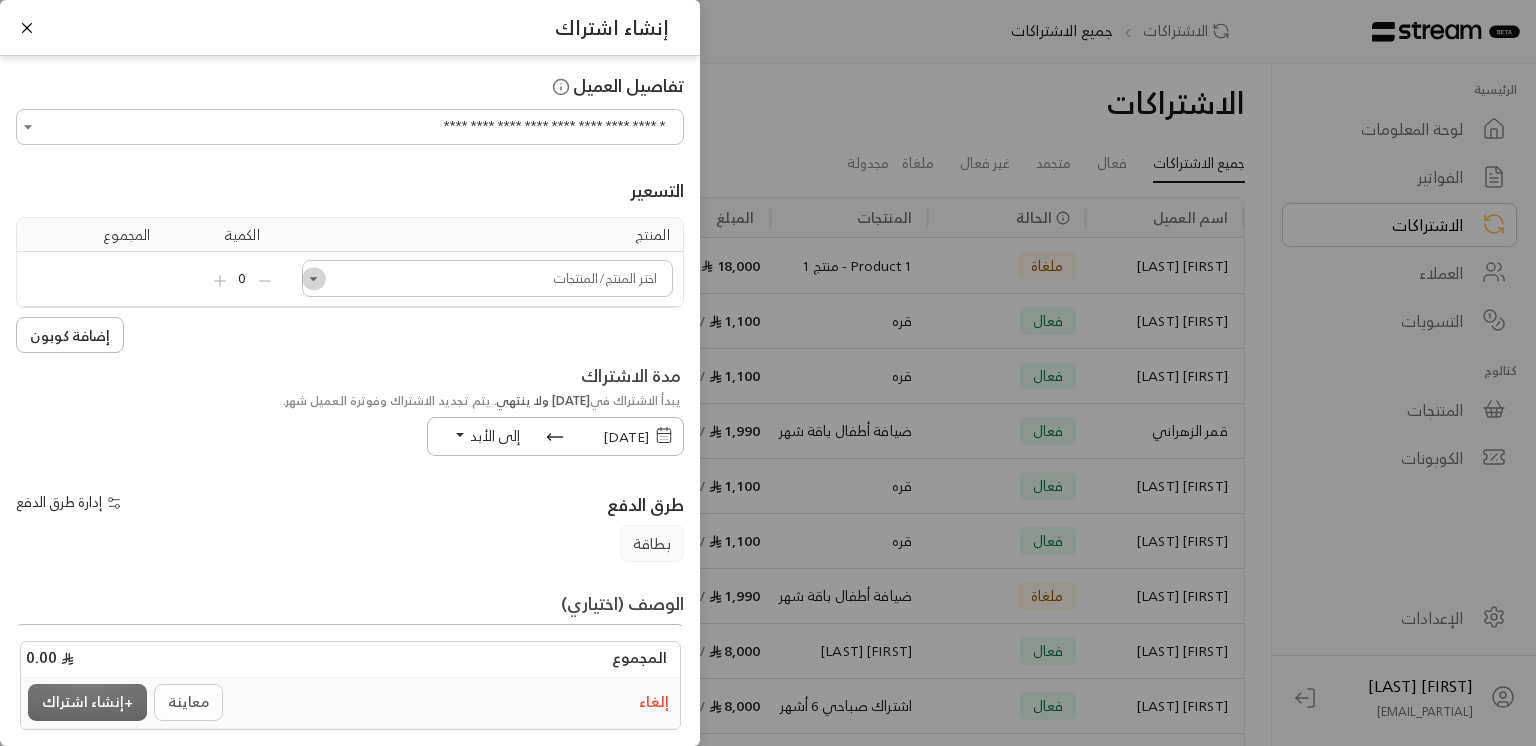 click 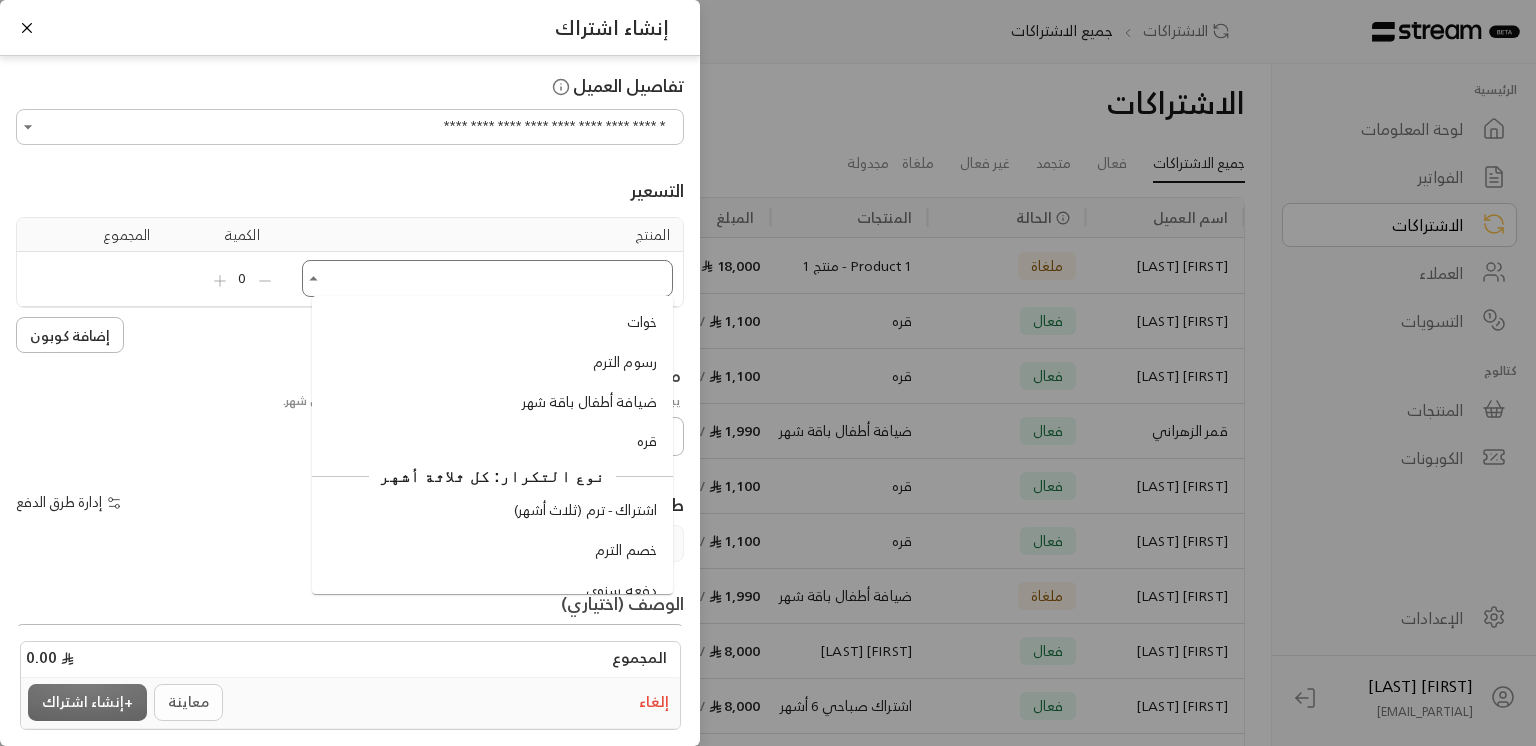scroll, scrollTop: 944, scrollLeft: 0, axis: vertical 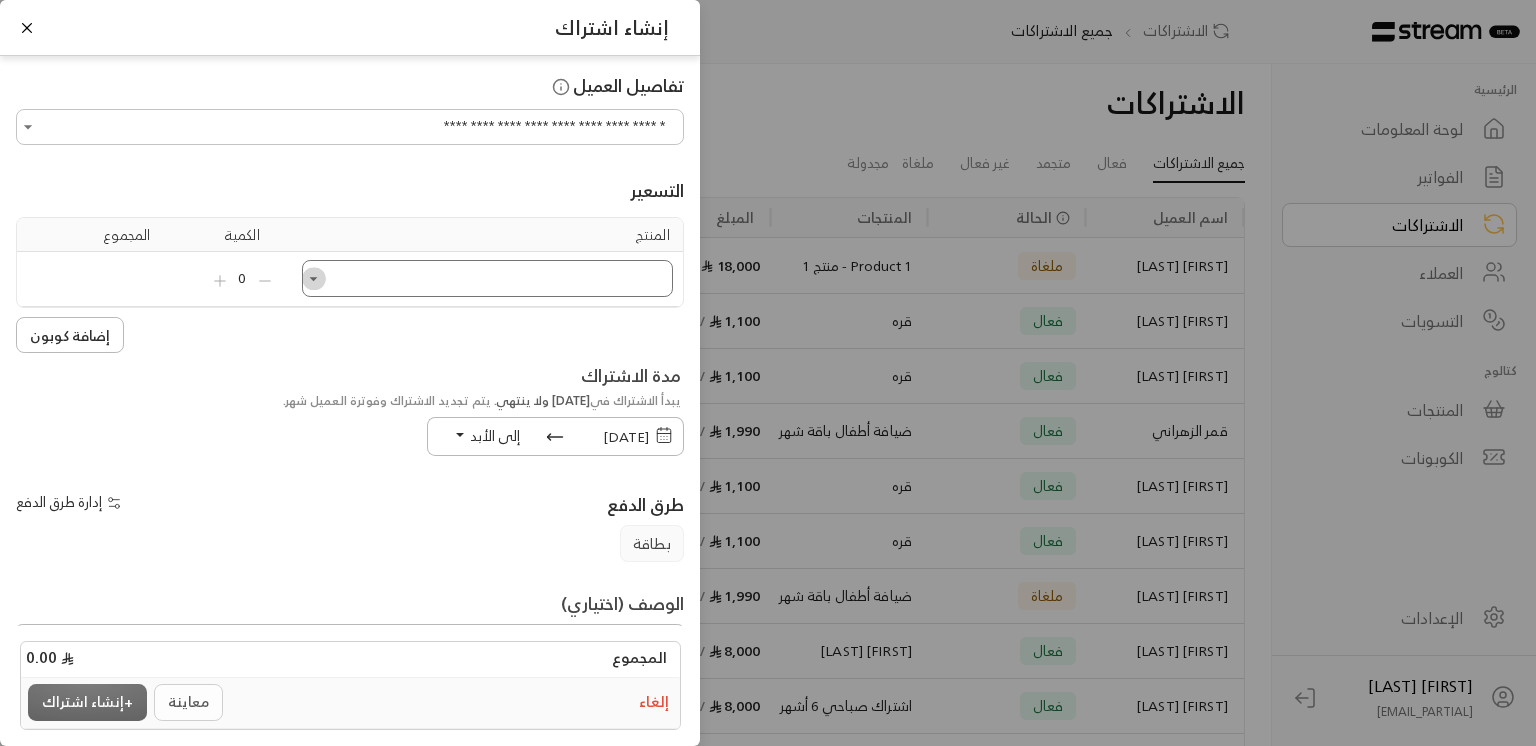 click 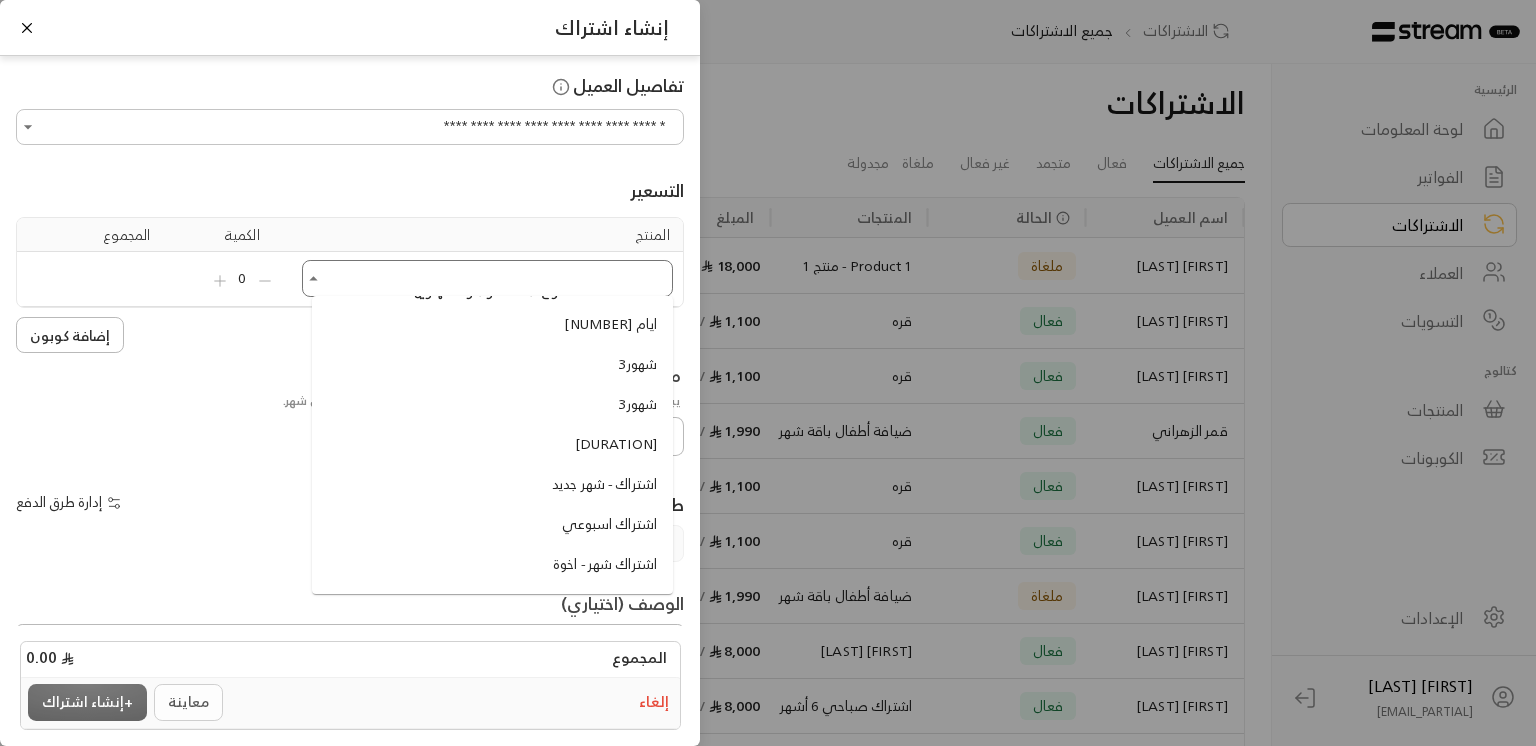 scroll, scrollTop: 521, scrollLeft: 0, axis: vertical 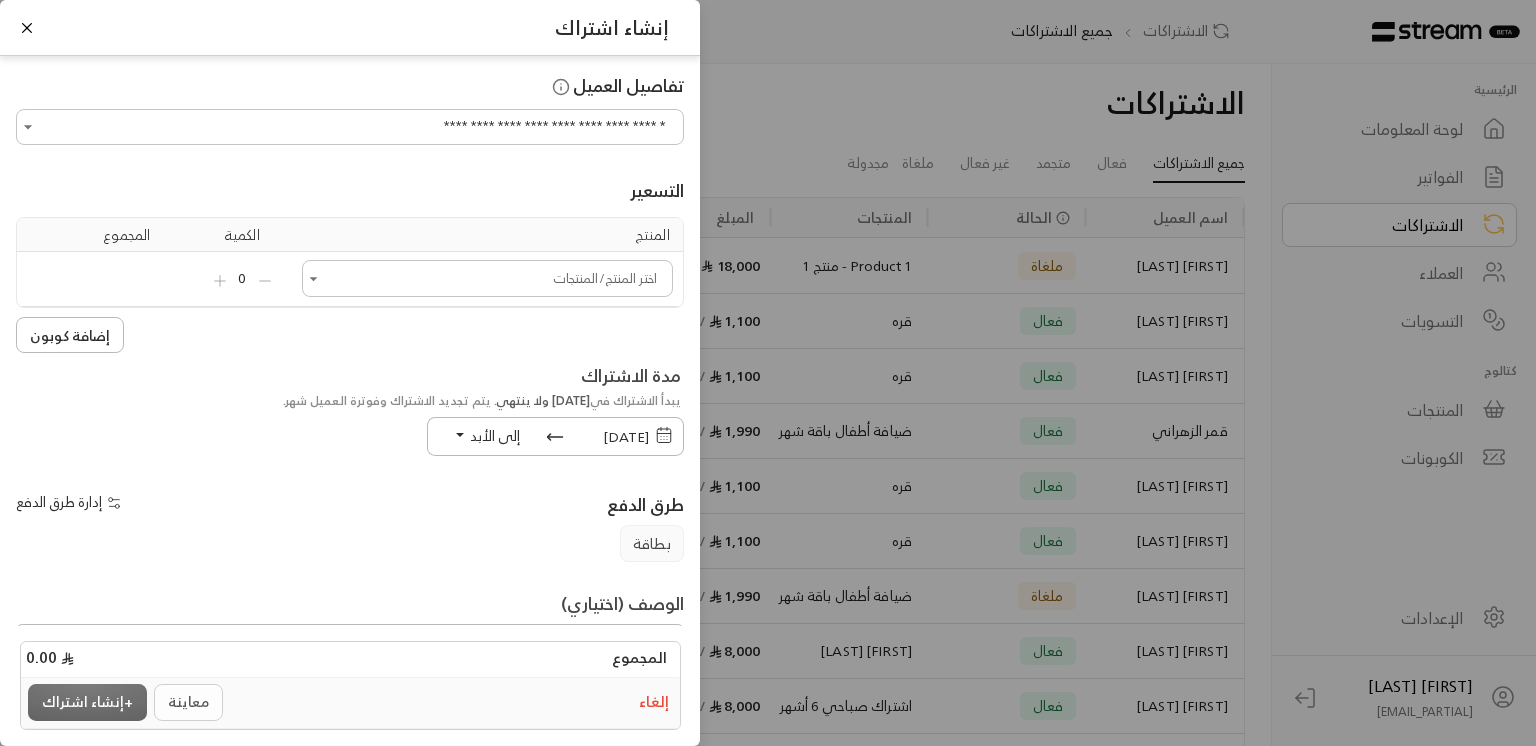 click on "**********" at bounding box center (768, 373) 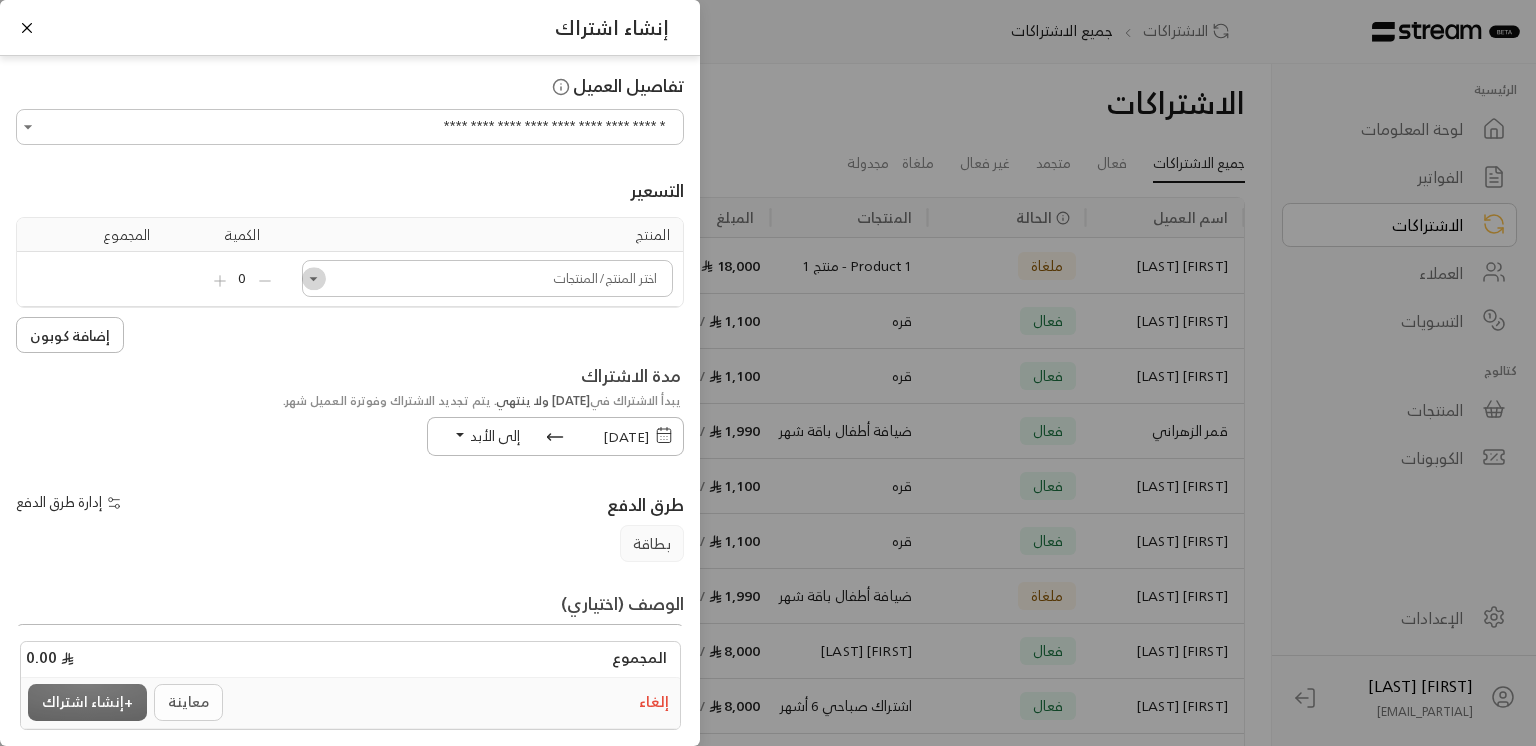 click 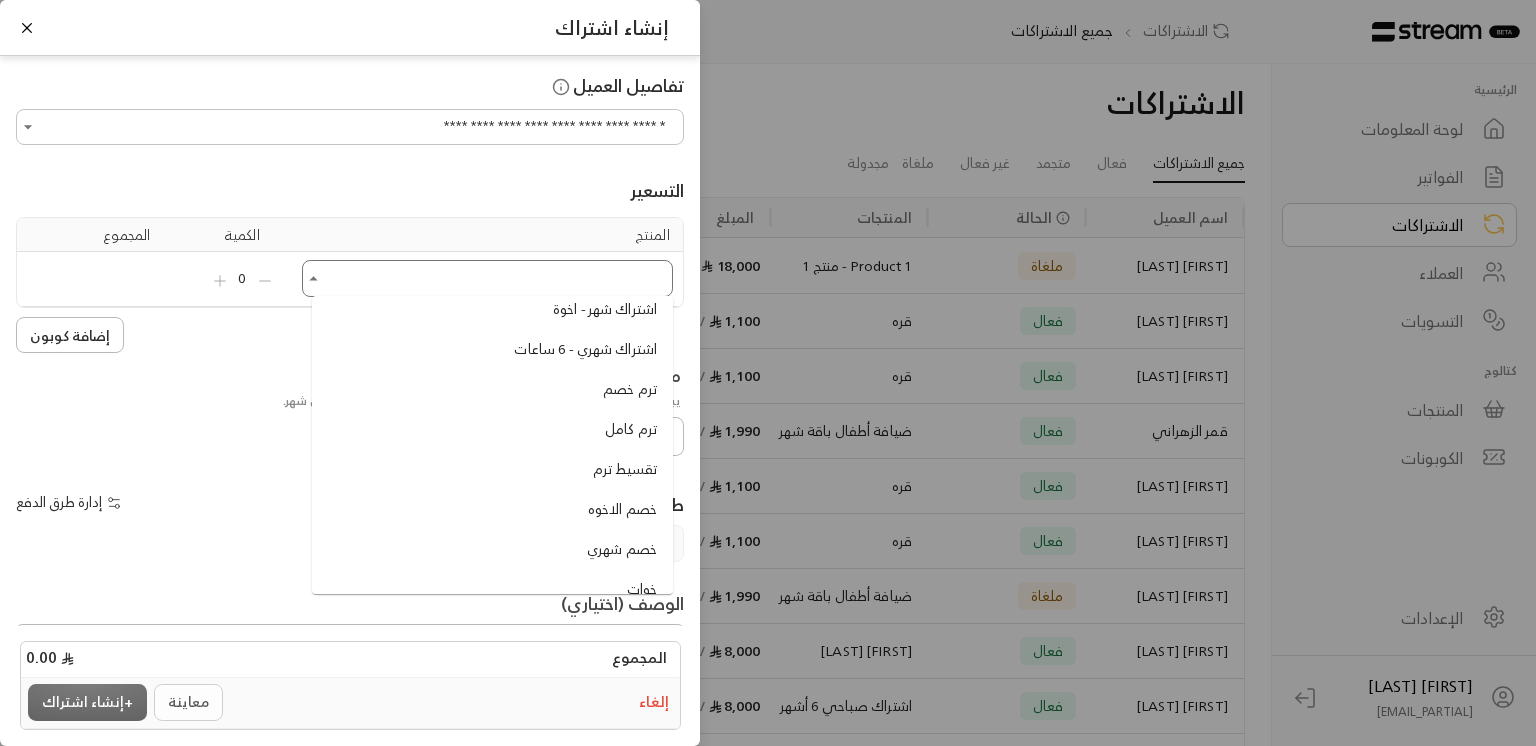 scroll, scrollTop: 521, scrollLeft: 0, axis: vertical 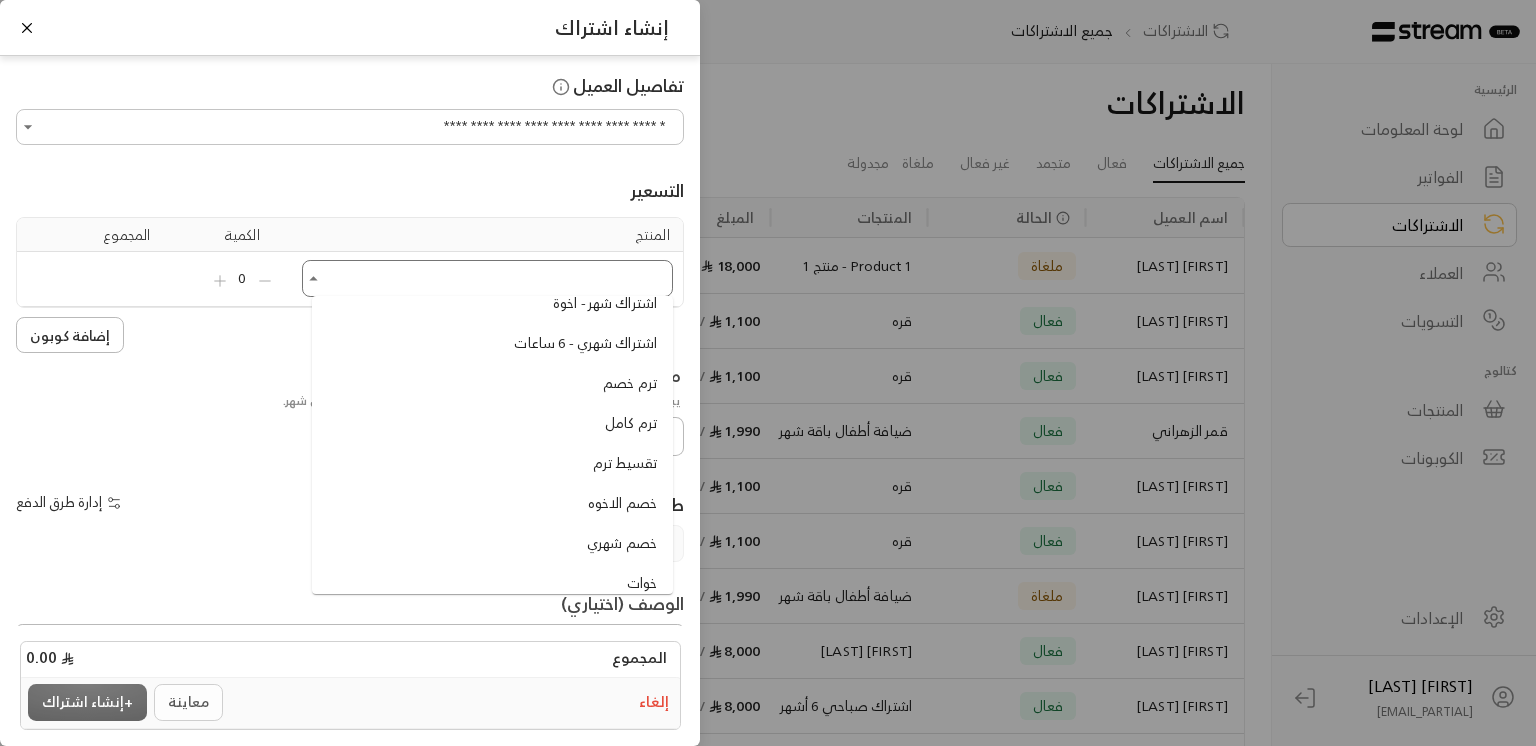 click on "اشتراك شهر - اخوة" at bounding box center [492, 303] 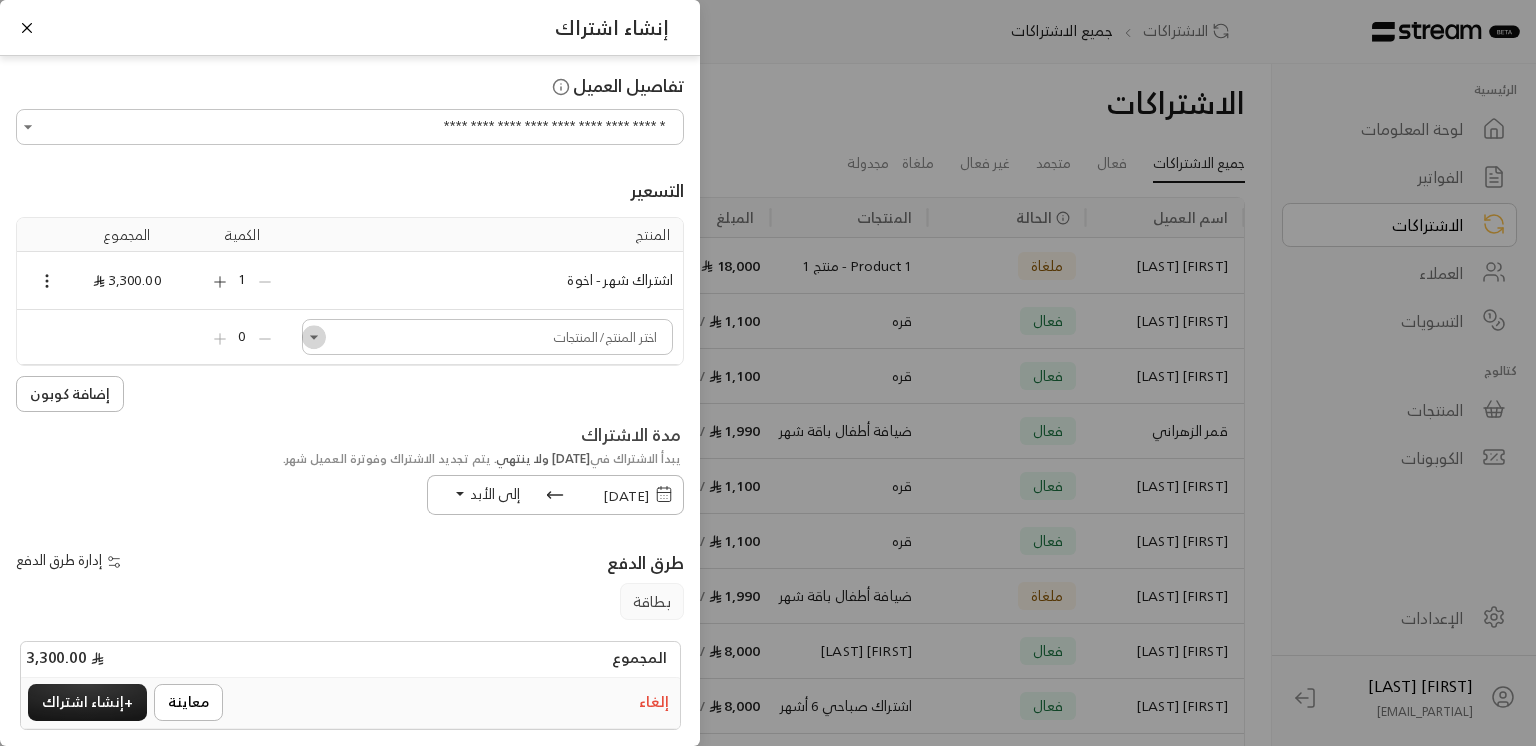 click 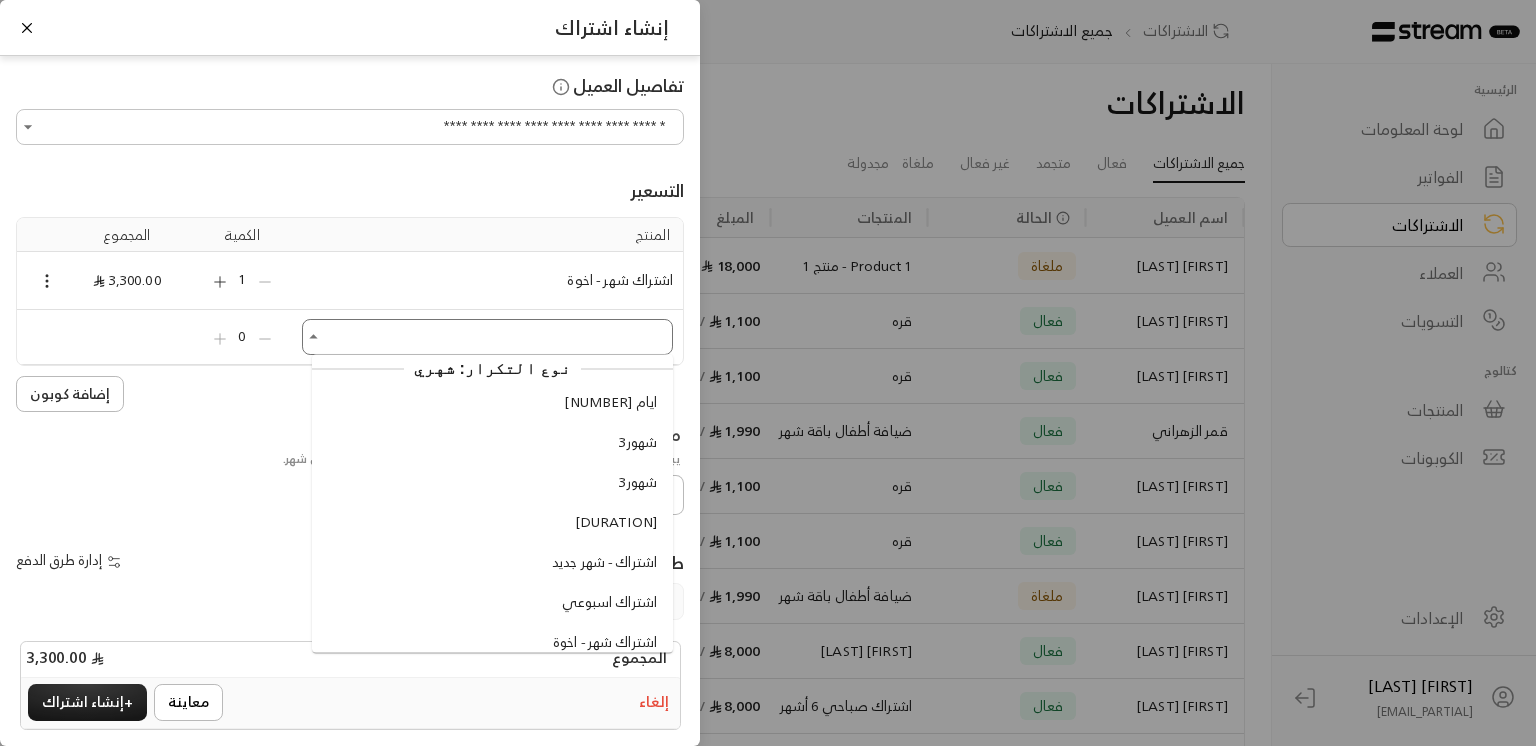 scroll, scrollTop: 280, scrollLeft: 0, axis: vertical 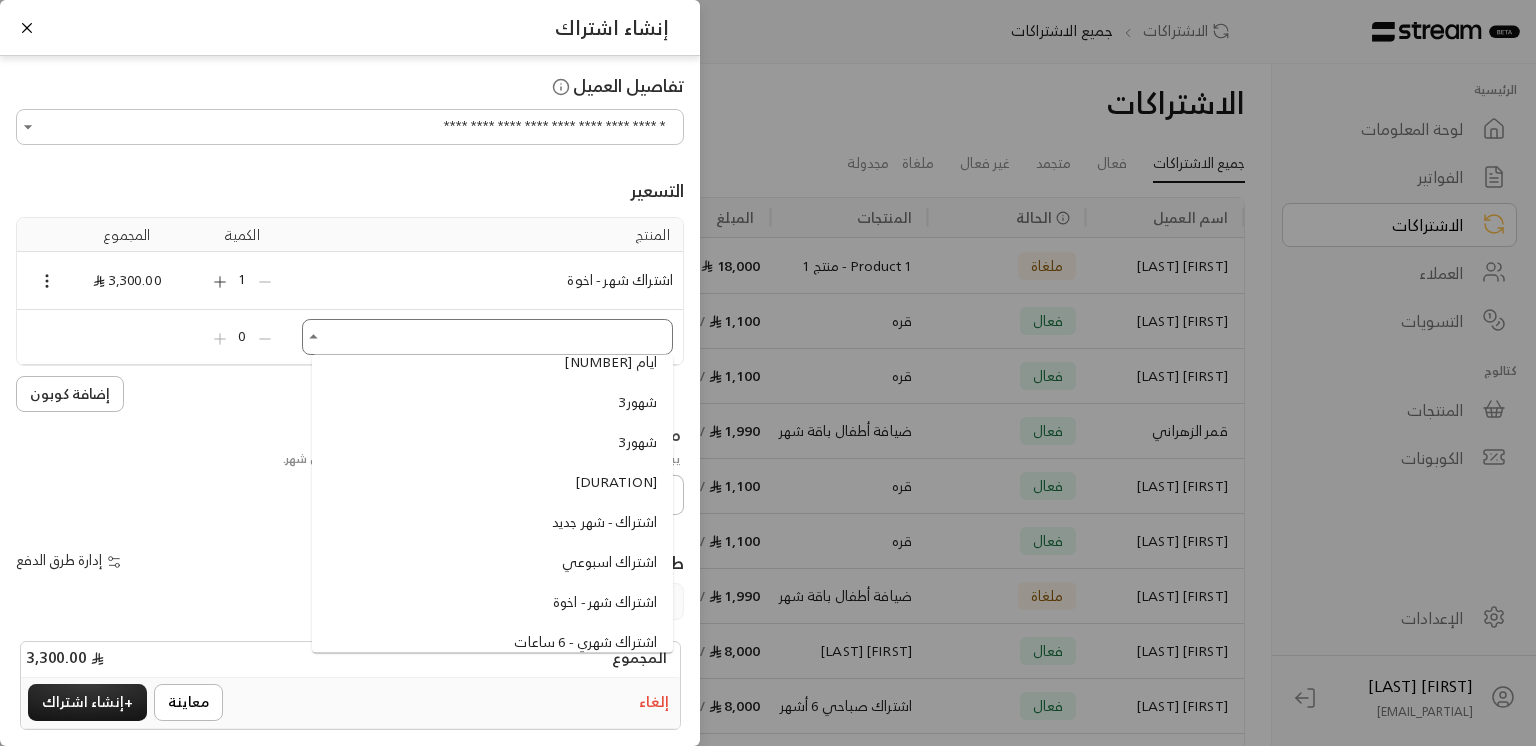 click on "اشتراك - شهر جديد" at bounding box center (492, 522) 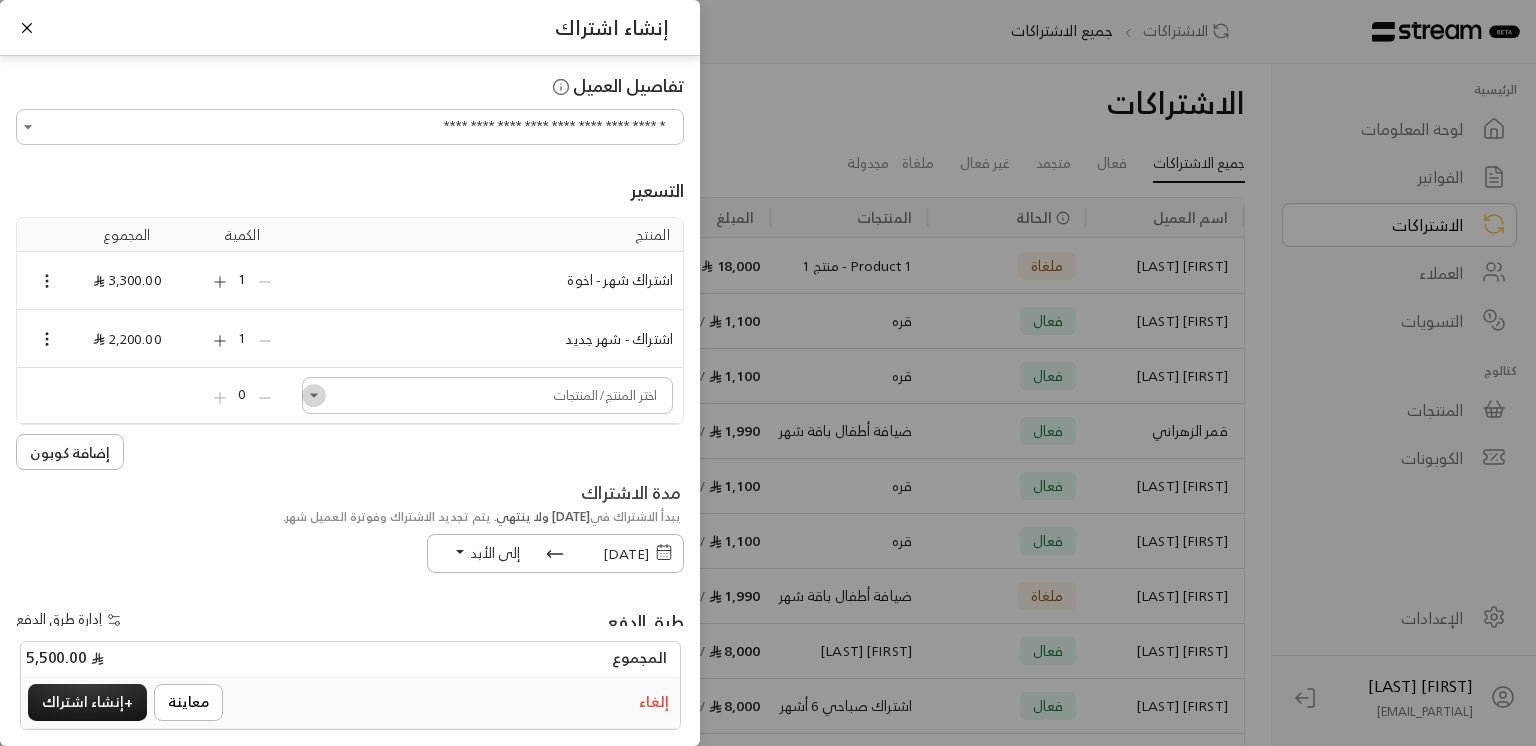 click 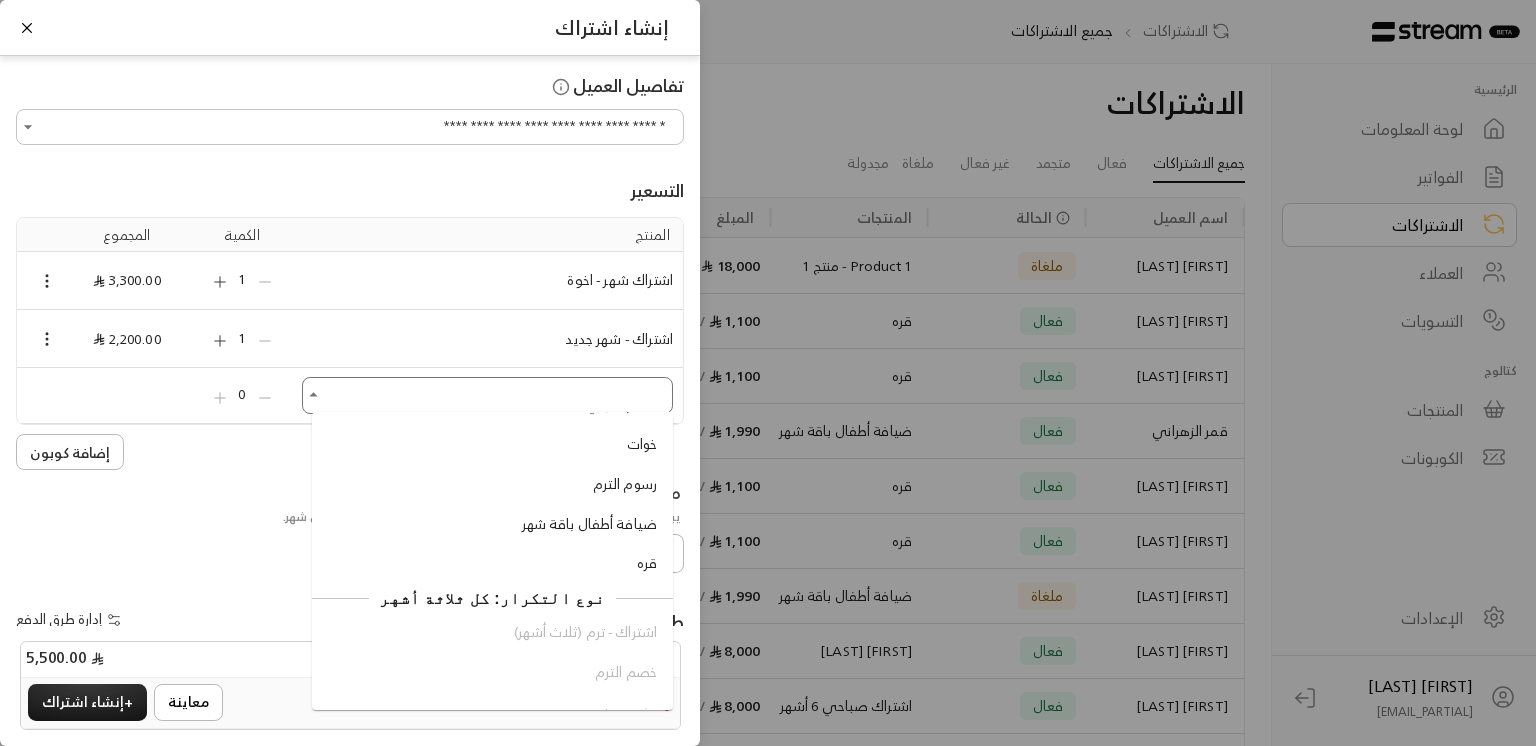 scroll, scrollTop: 741, scrollLeft: 0, axis: vertical 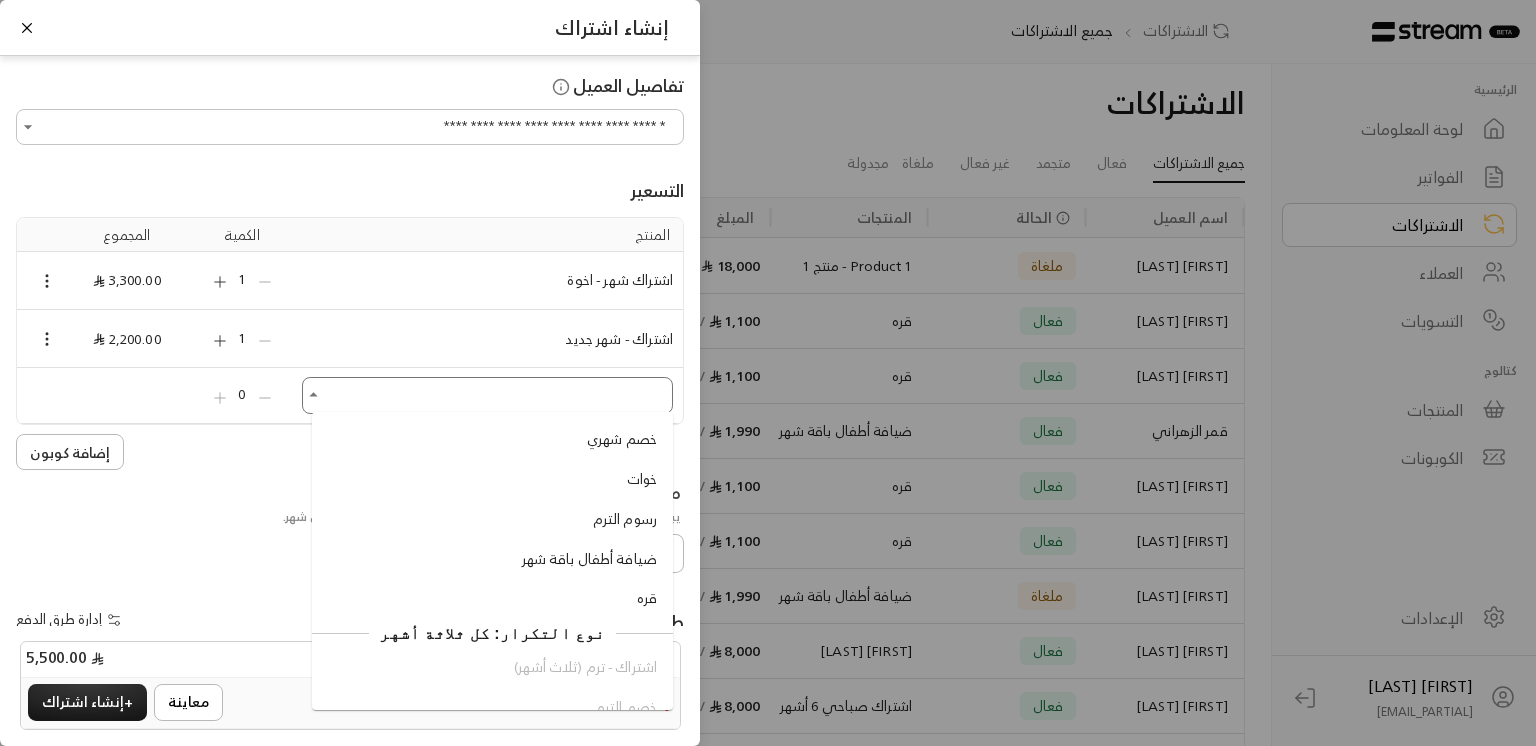 click on "خوات" at bounding box center (492, 479) 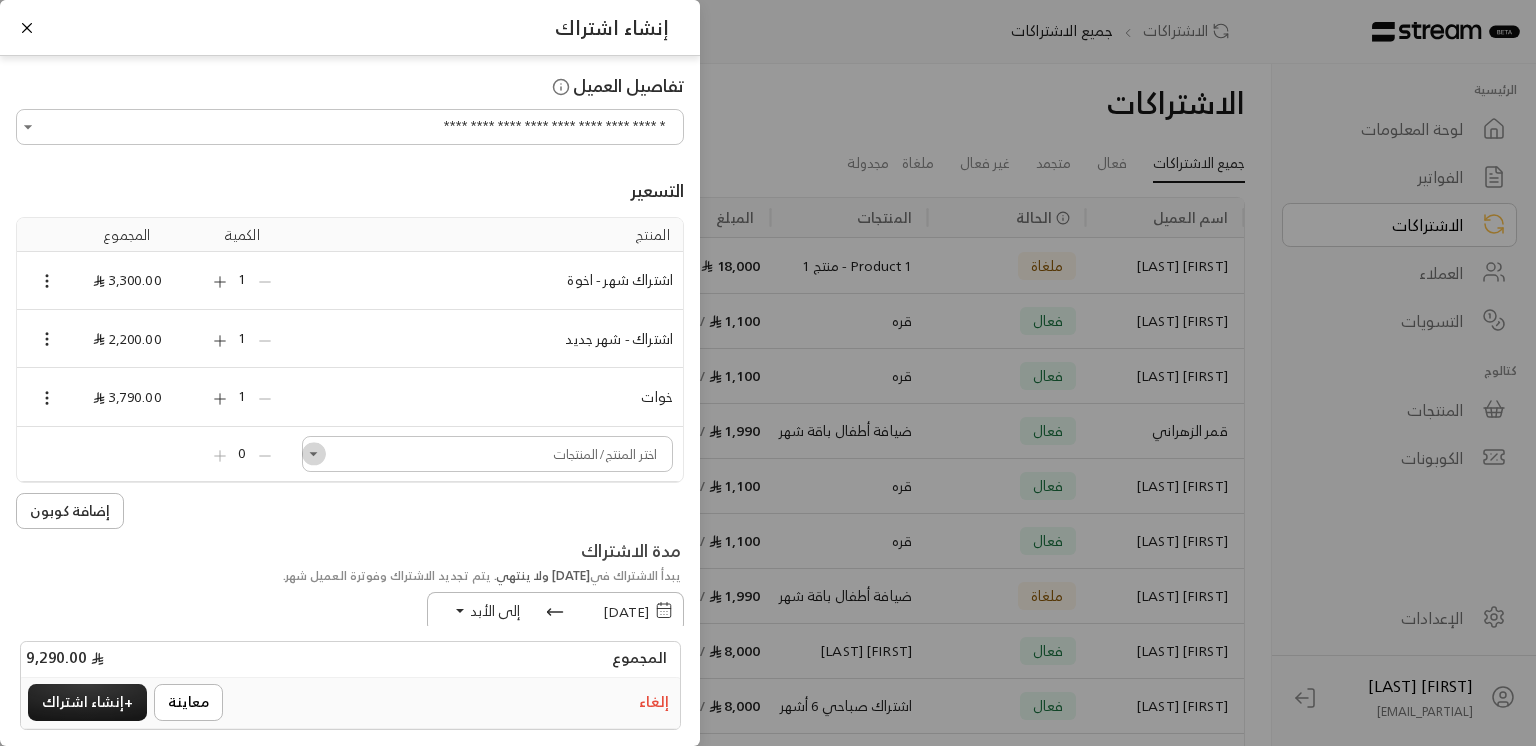 click 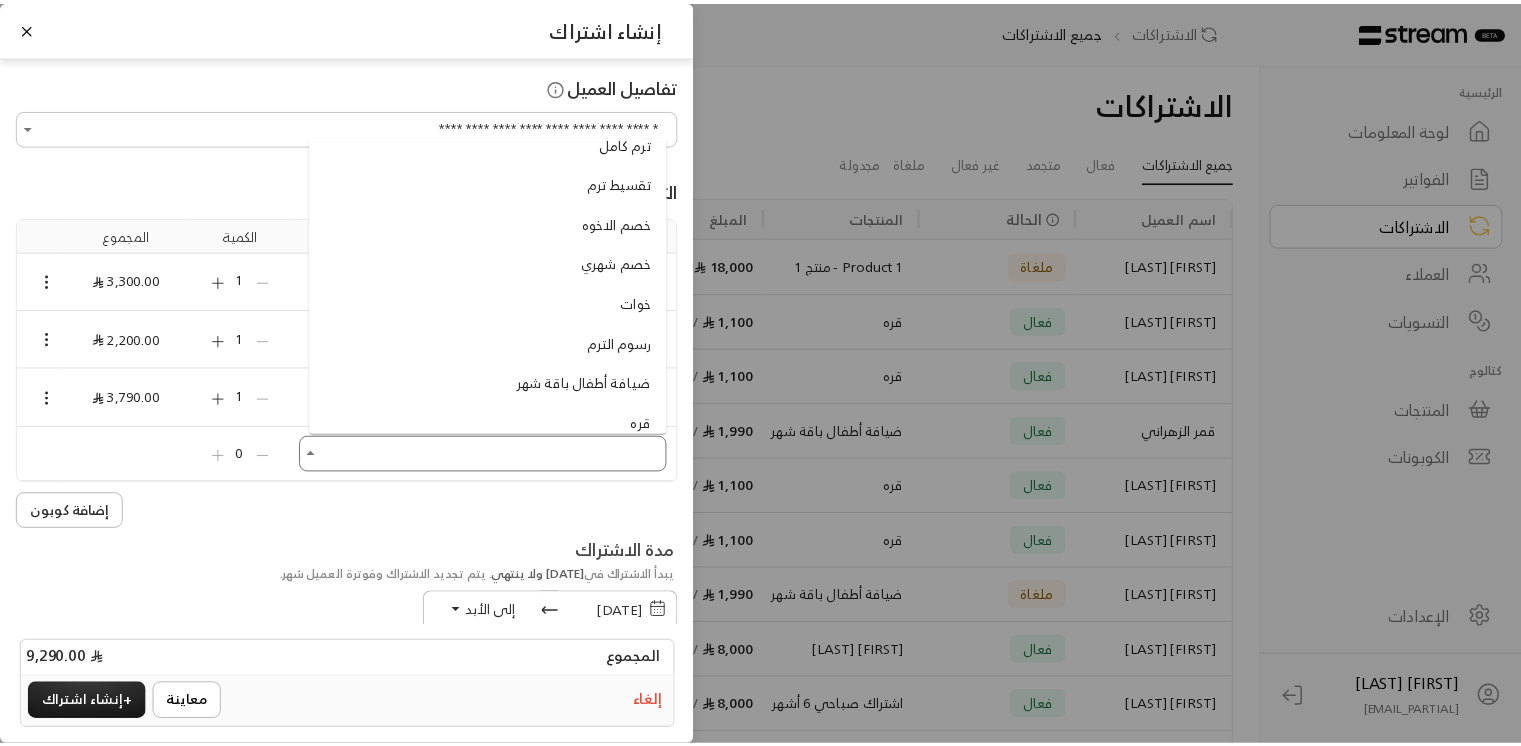 scroll, scrollTop: 680, scrollLeft: 0, axis: vertical 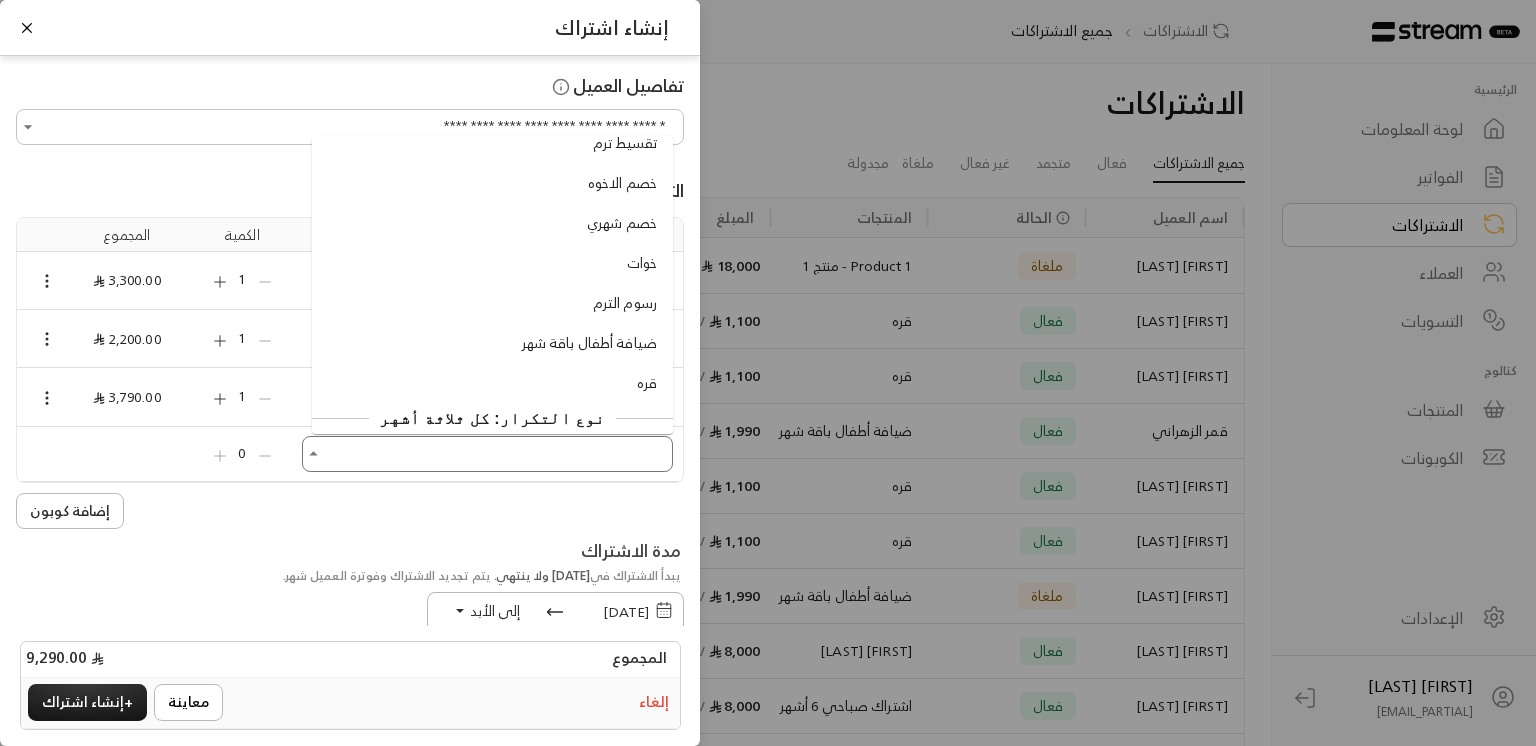 click on "خصم شهري" at bounding box center (492, 223) 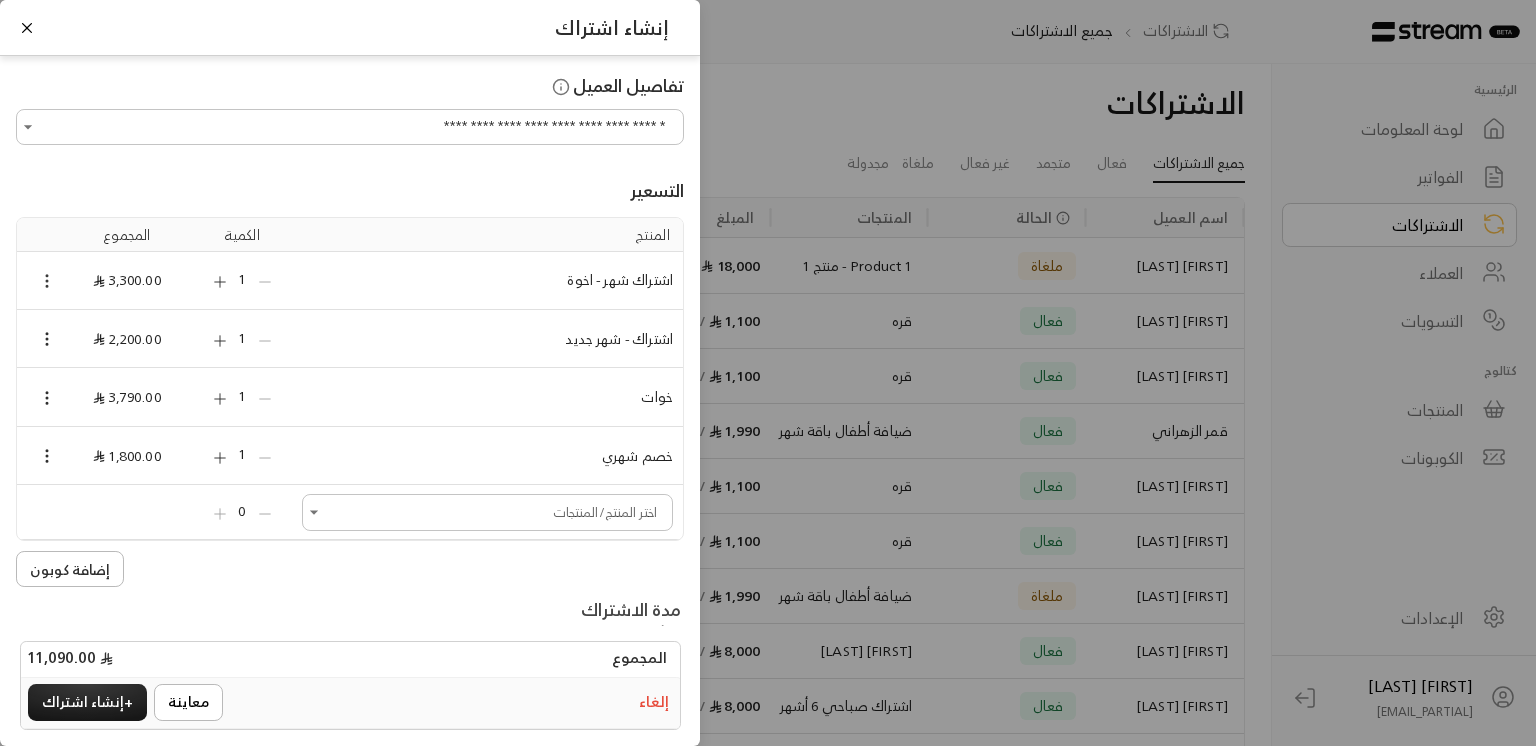 click 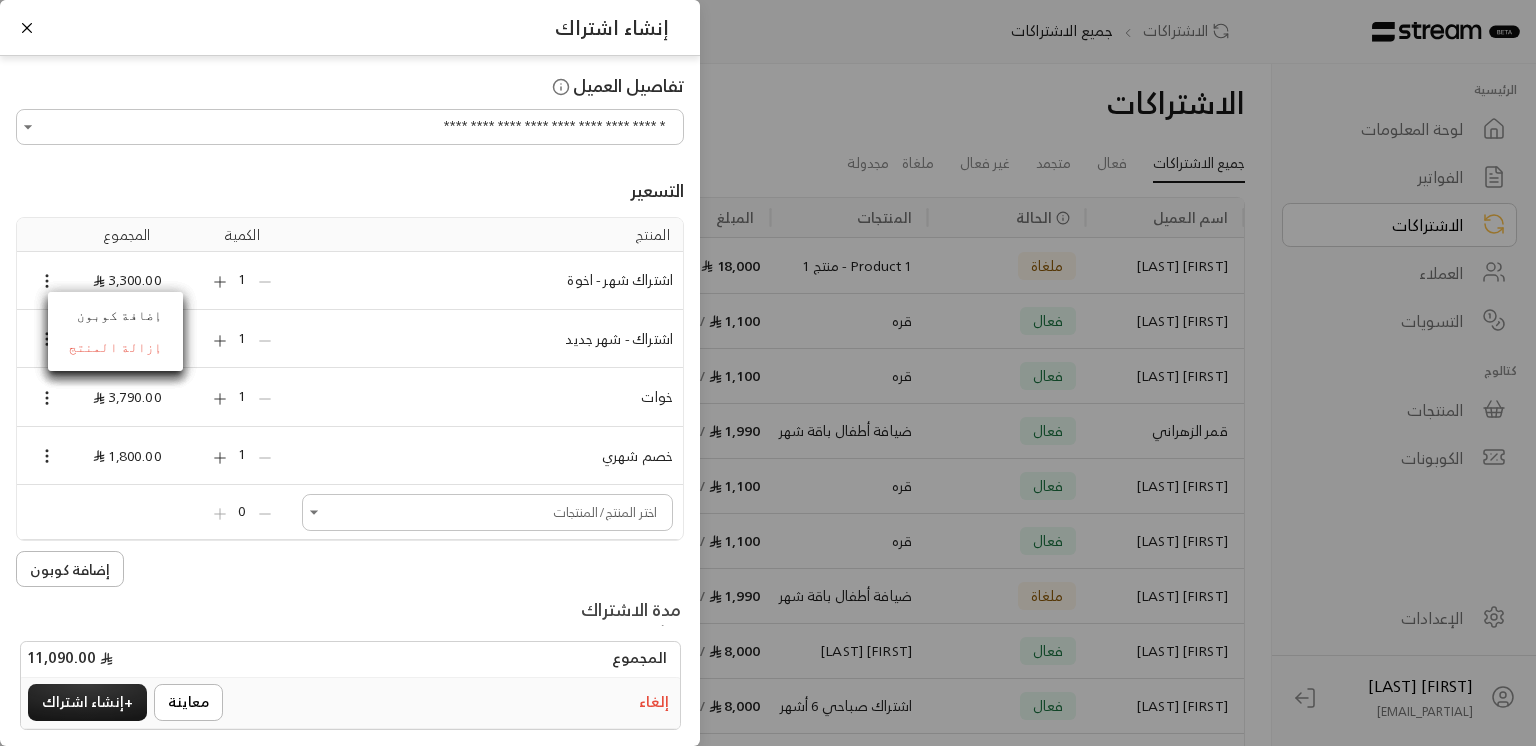click on "إزالة المنتج" at bounding box center (115, 348) 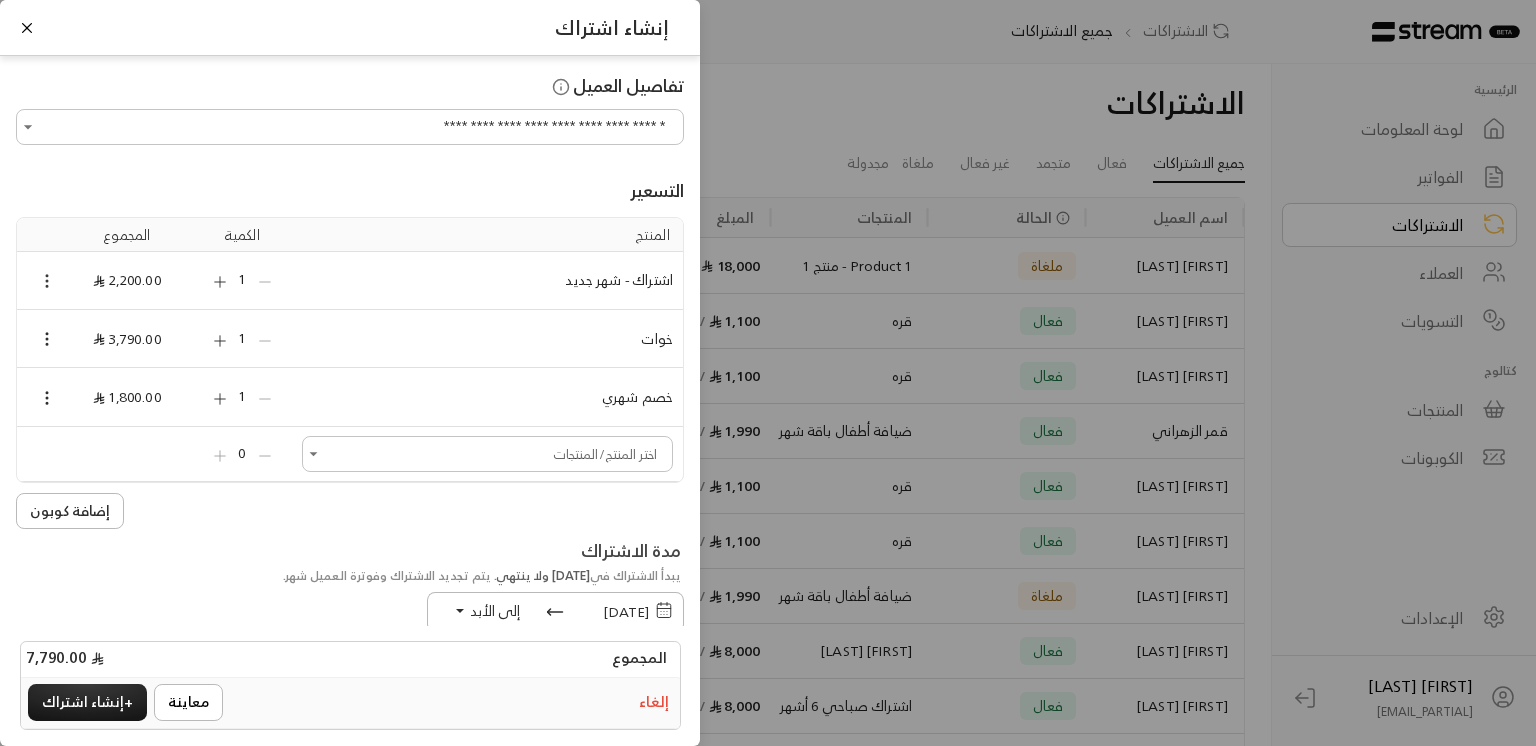 click 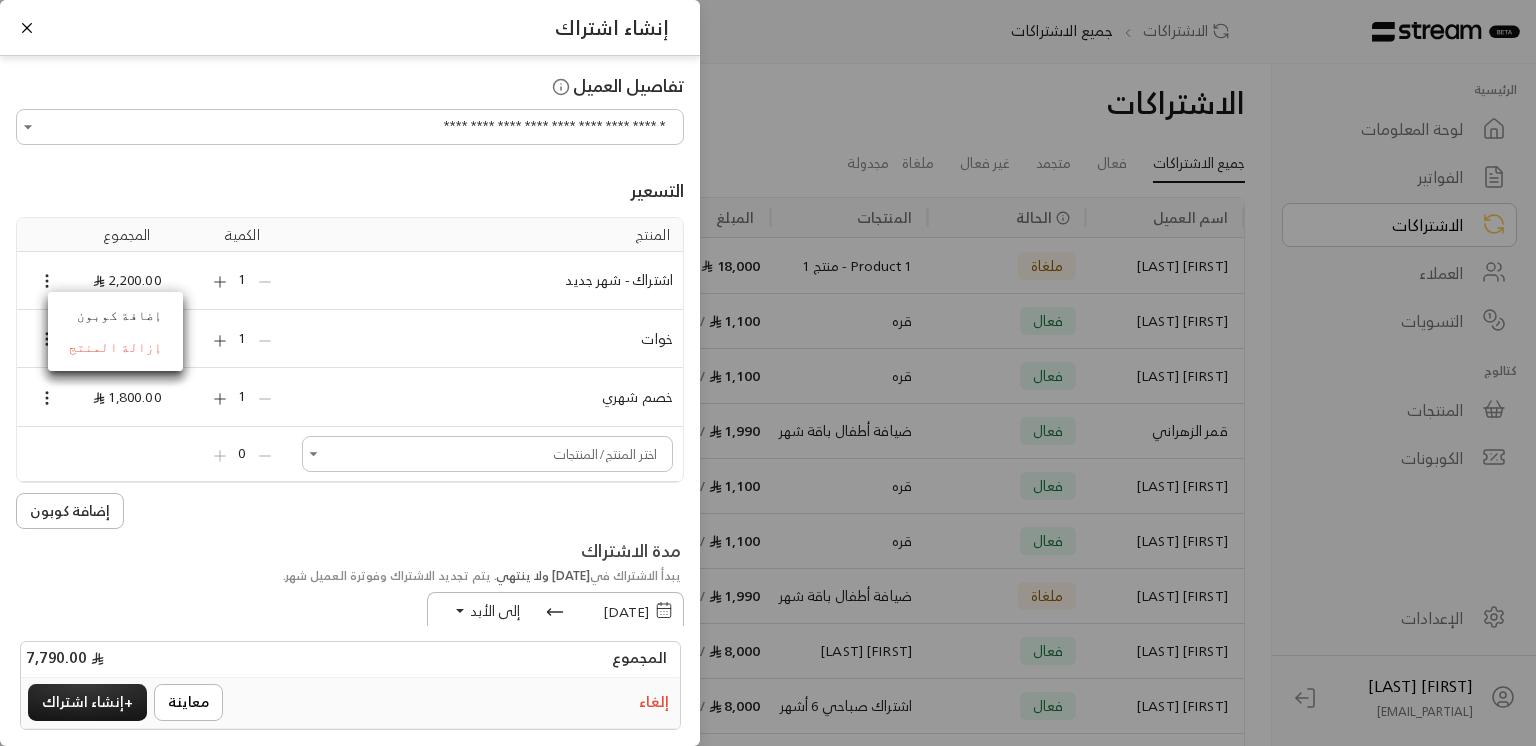 click on "إزالة المنتج" at bounding box center (115, 348) 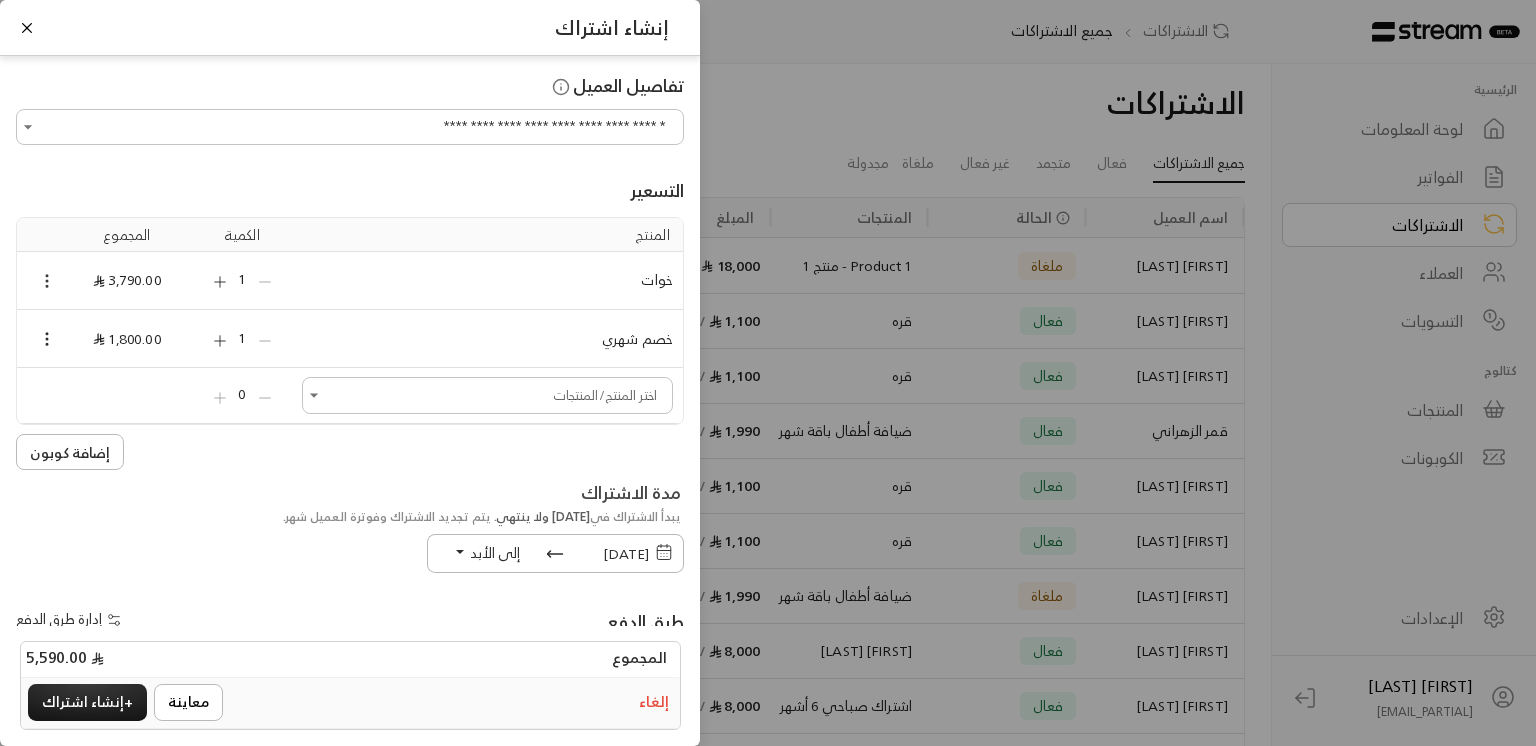 click 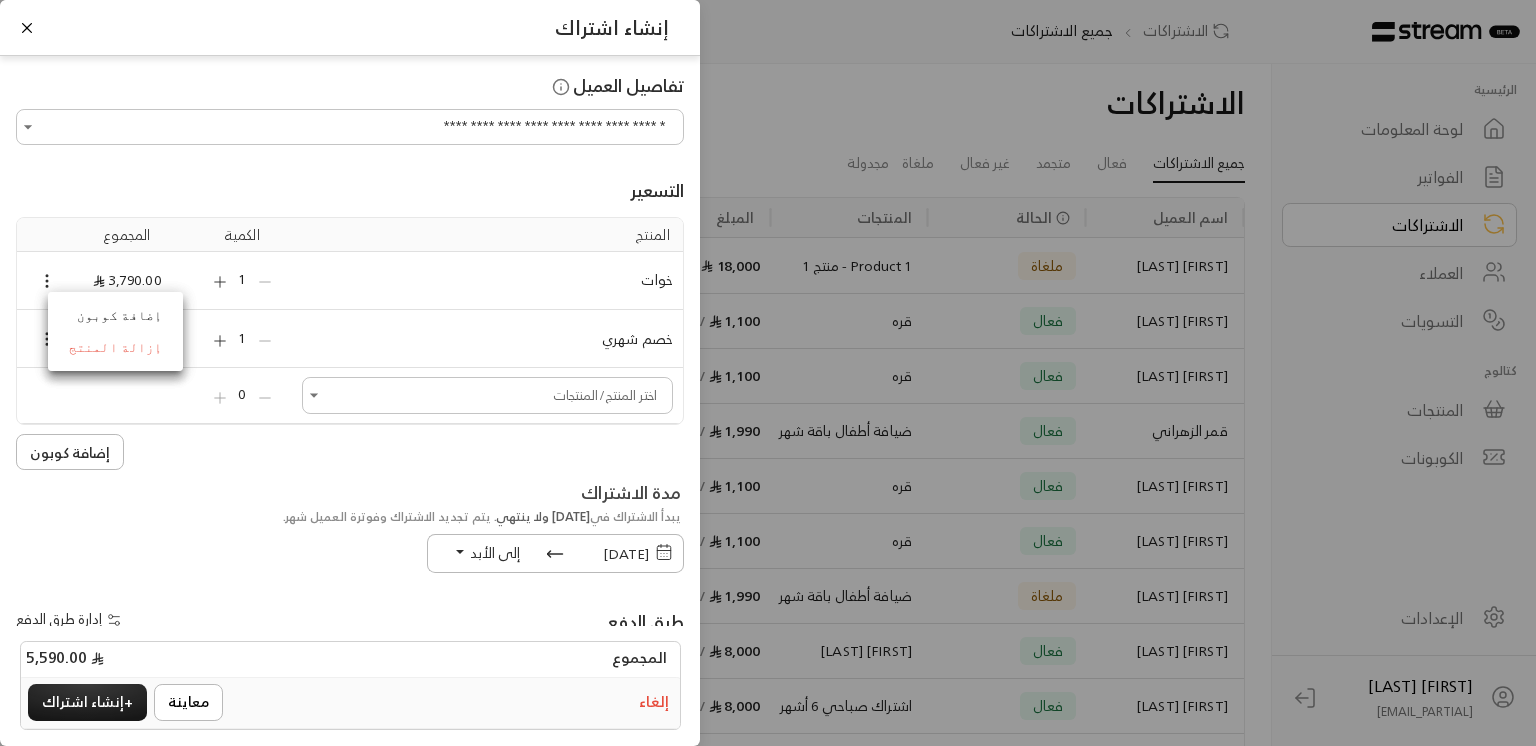 click on "إزالة المنتج" at bounding box center (115, 348) 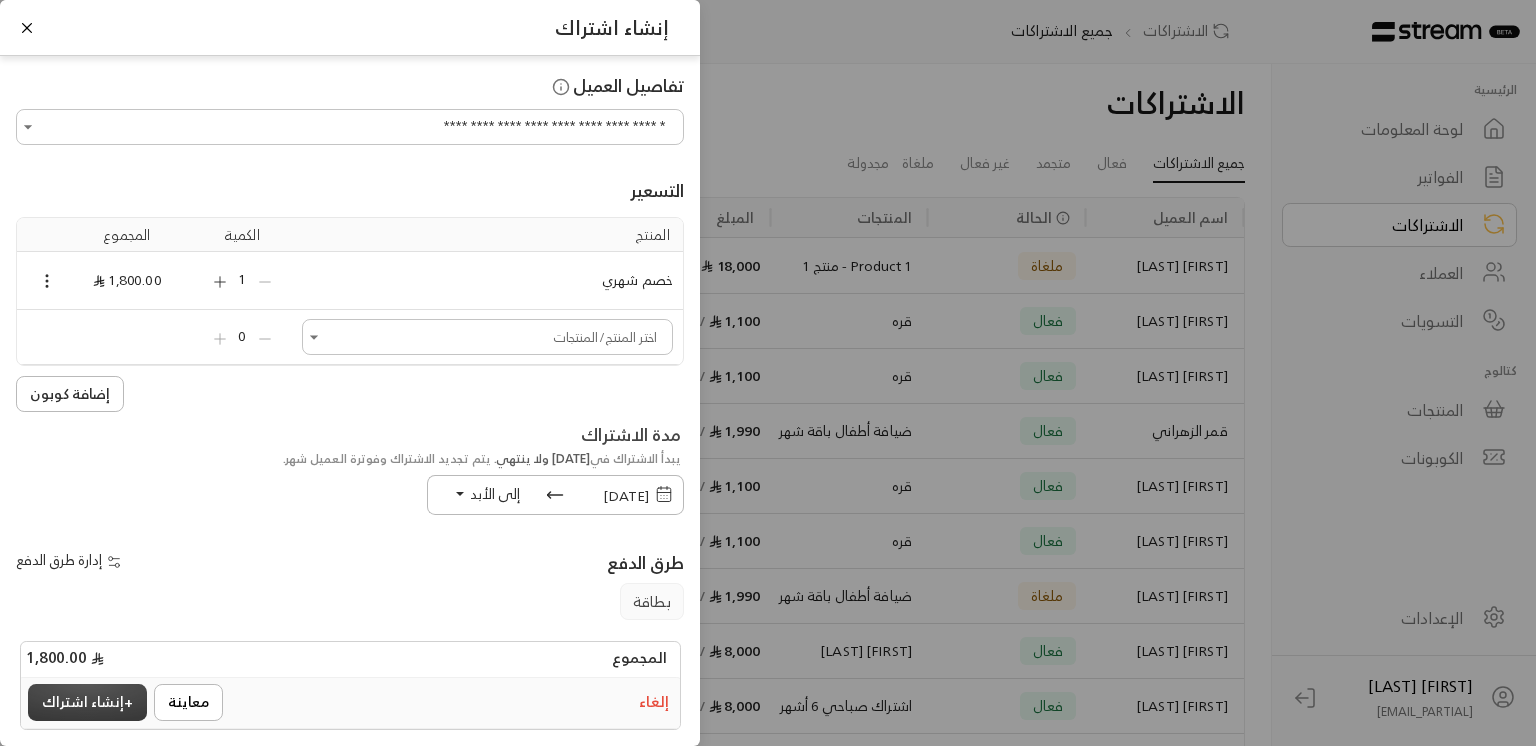 click on "+  إنشاء اشتراك" at bounding box center [87, 702] 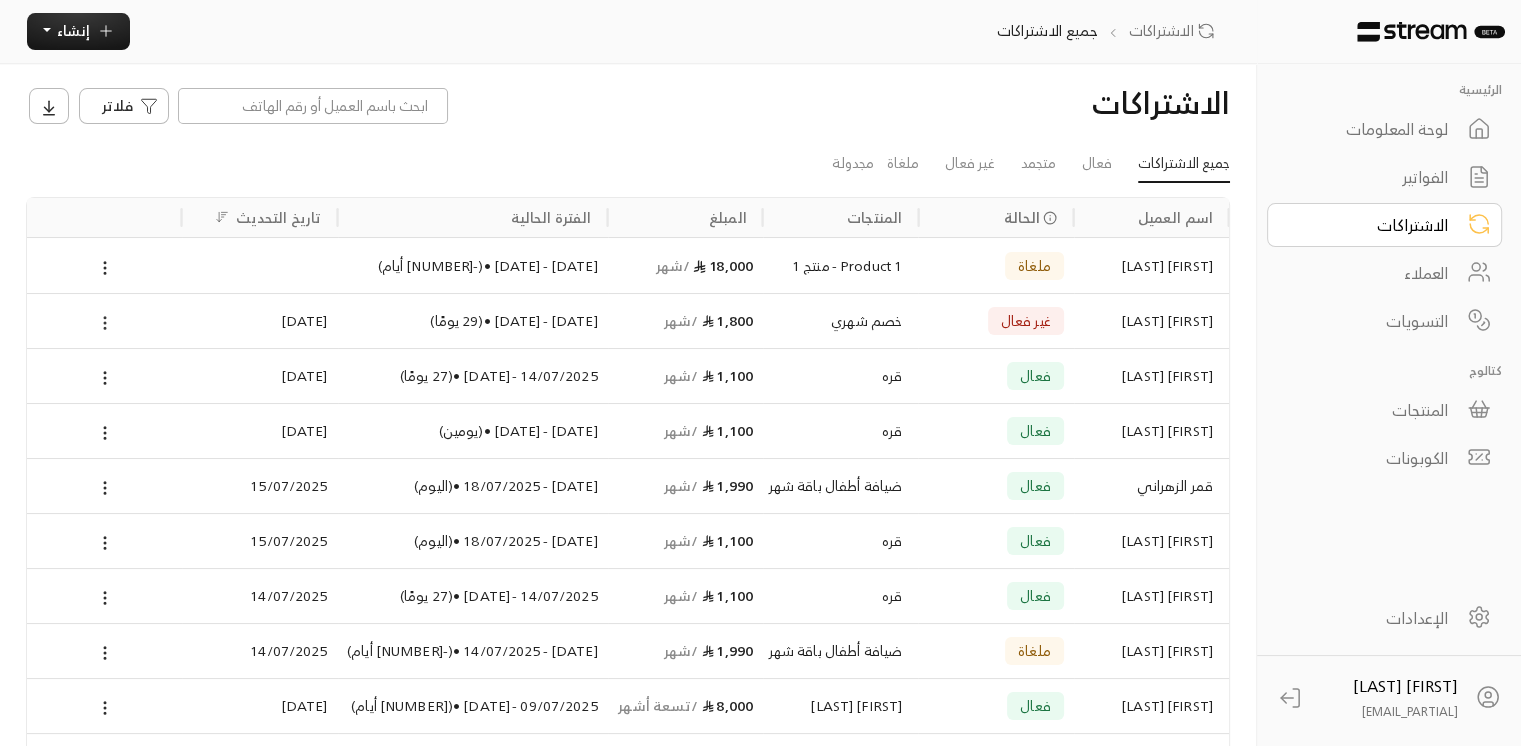 click 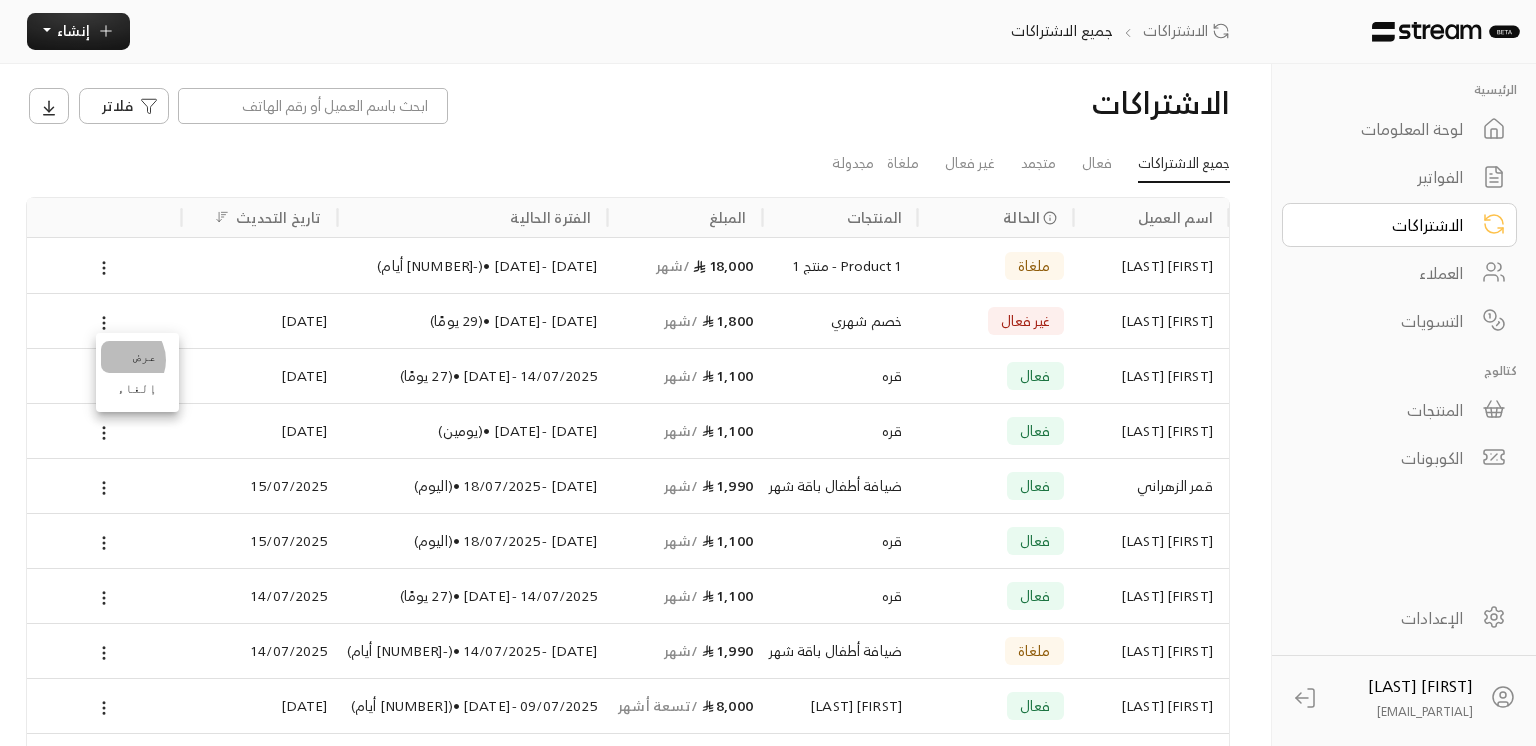 click on "عرض" at bounding box center [137, 357] 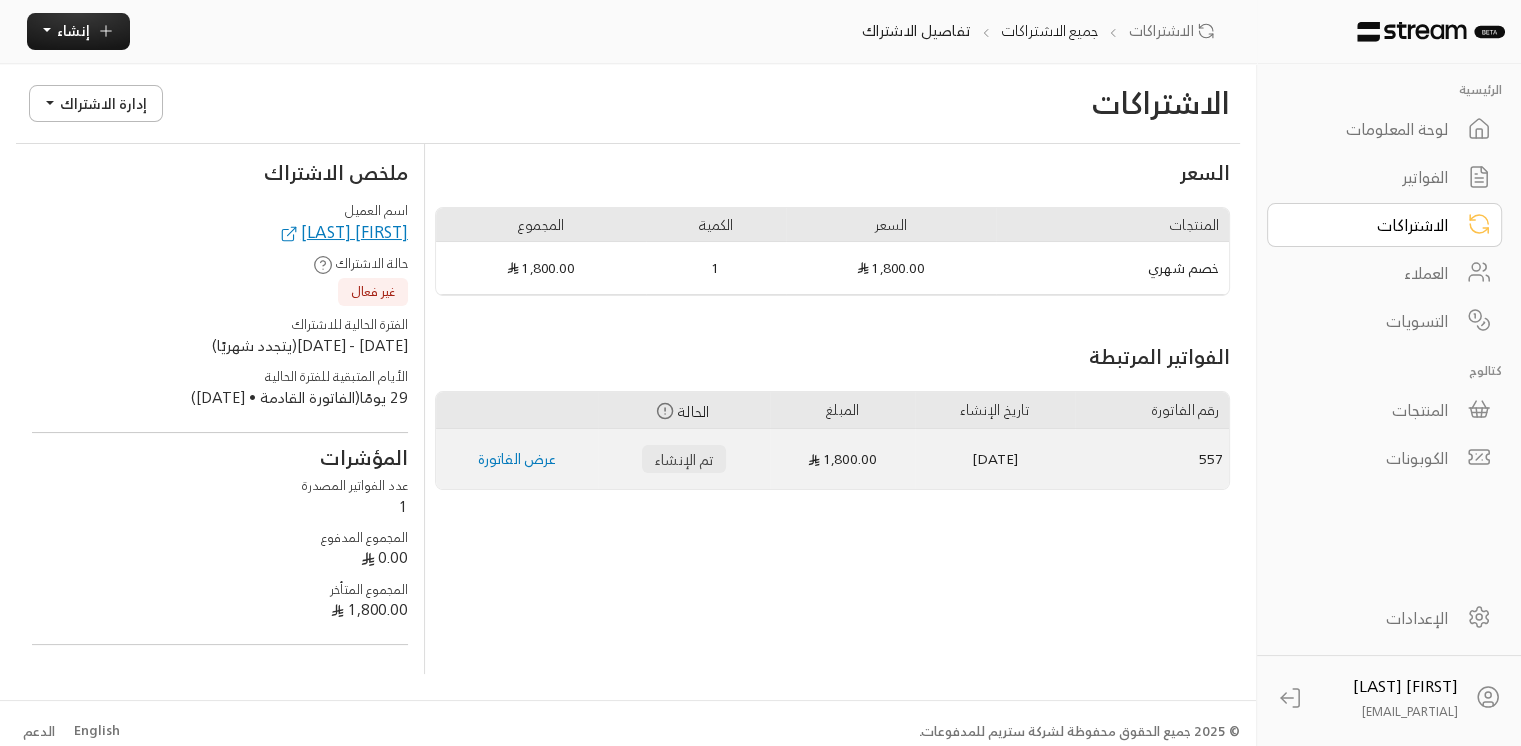 click on "عرض الفاتورة" at bounding box center (517, 458) 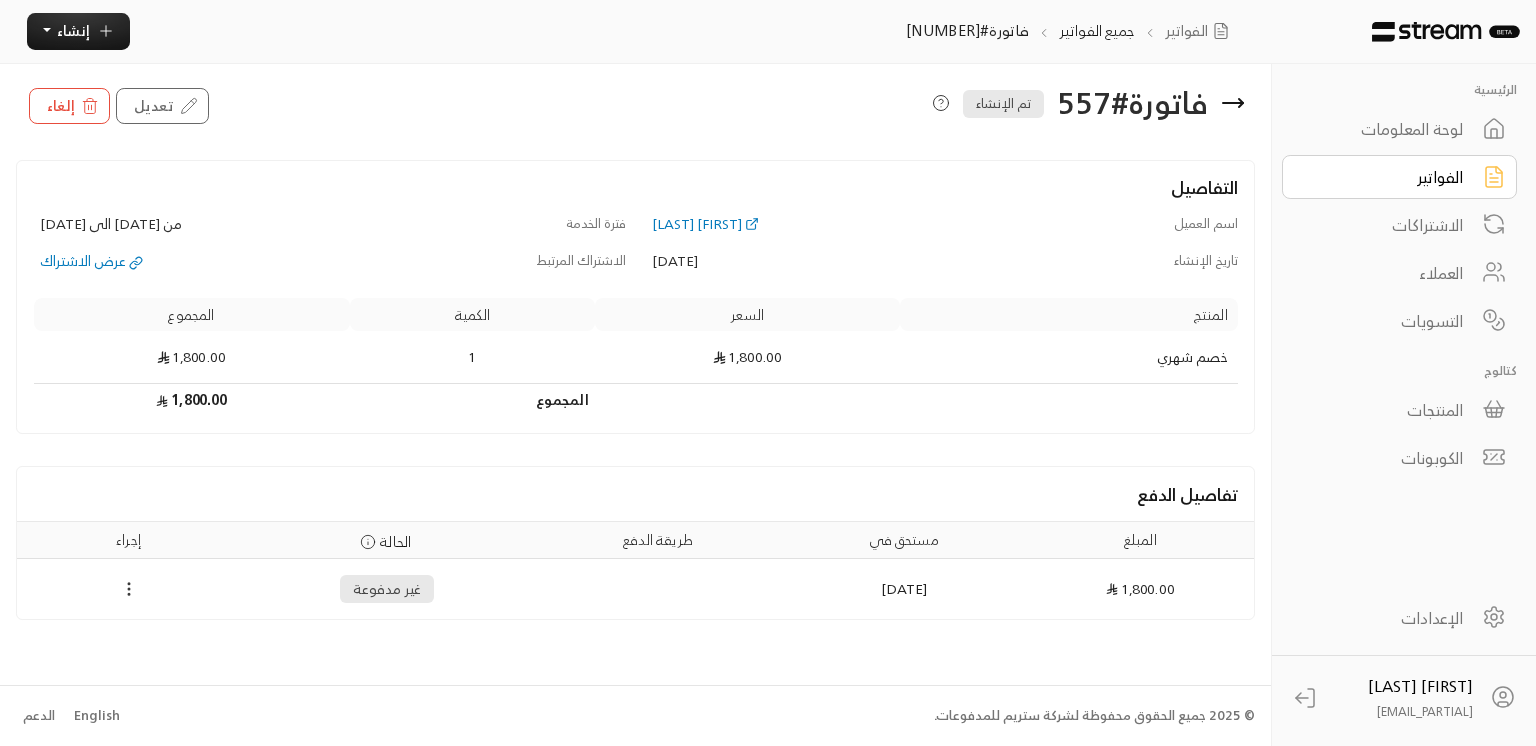 click 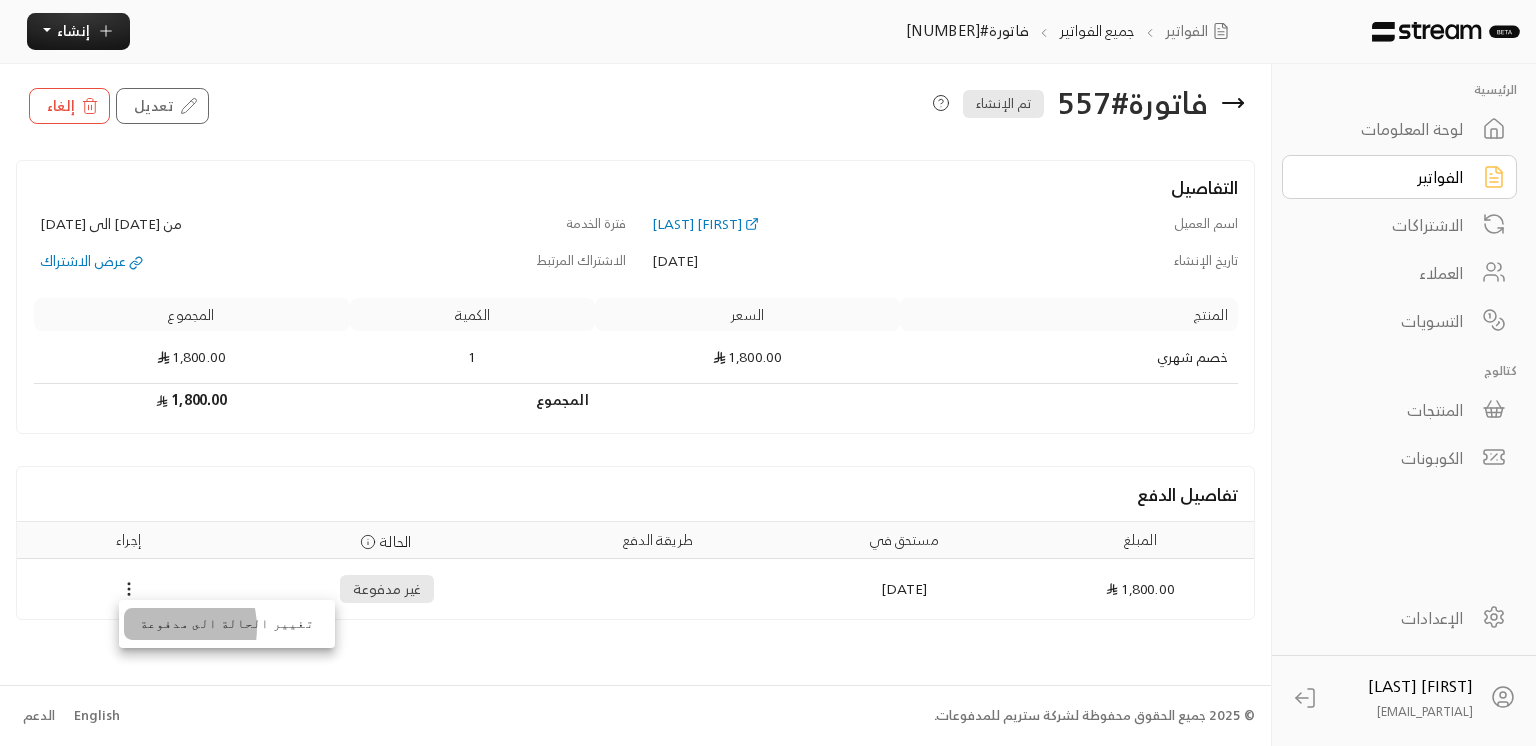 click on "تغيير الحالة الى مدفوعة" at bounding box center (227, 624) 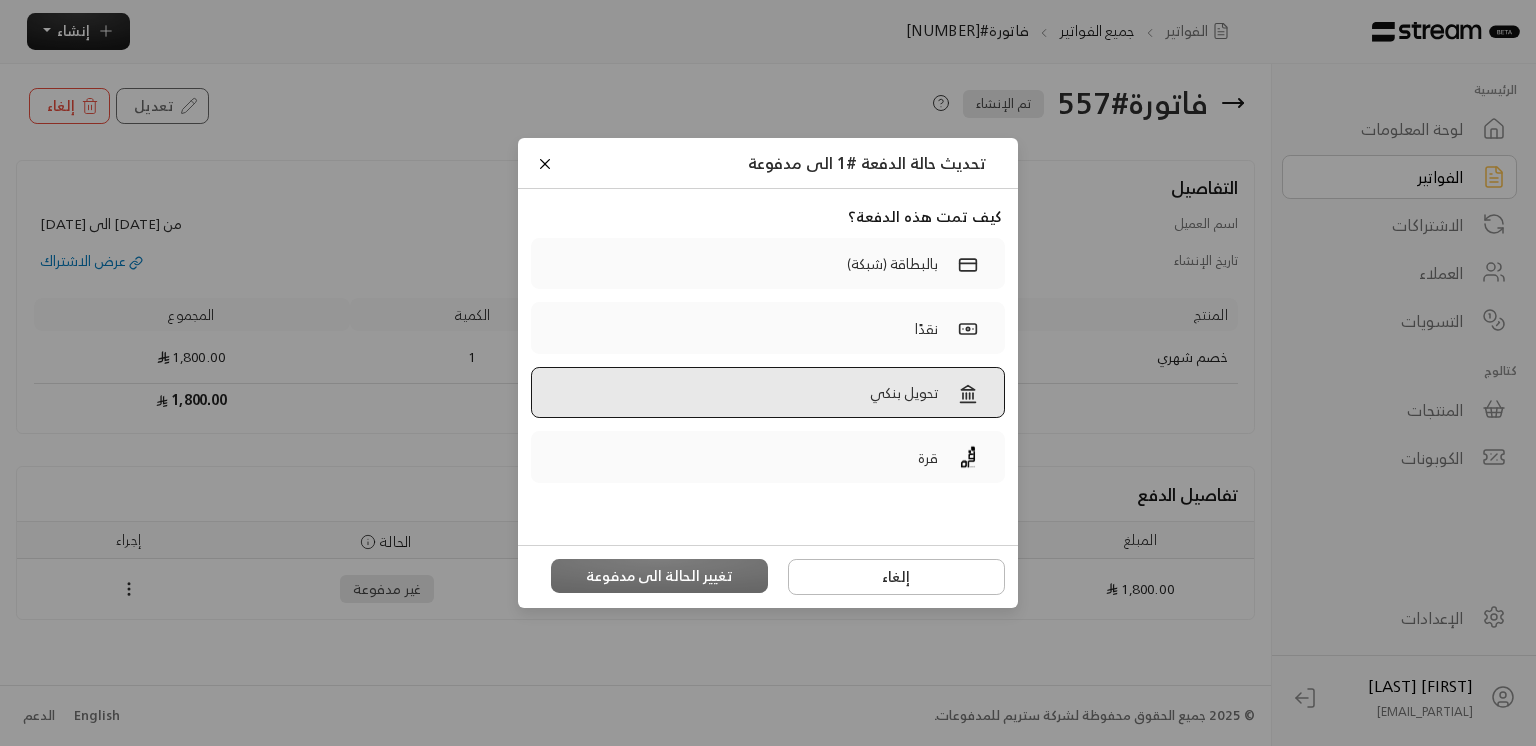 click on "تحويل بنكي" at bounding box center [768, 393] 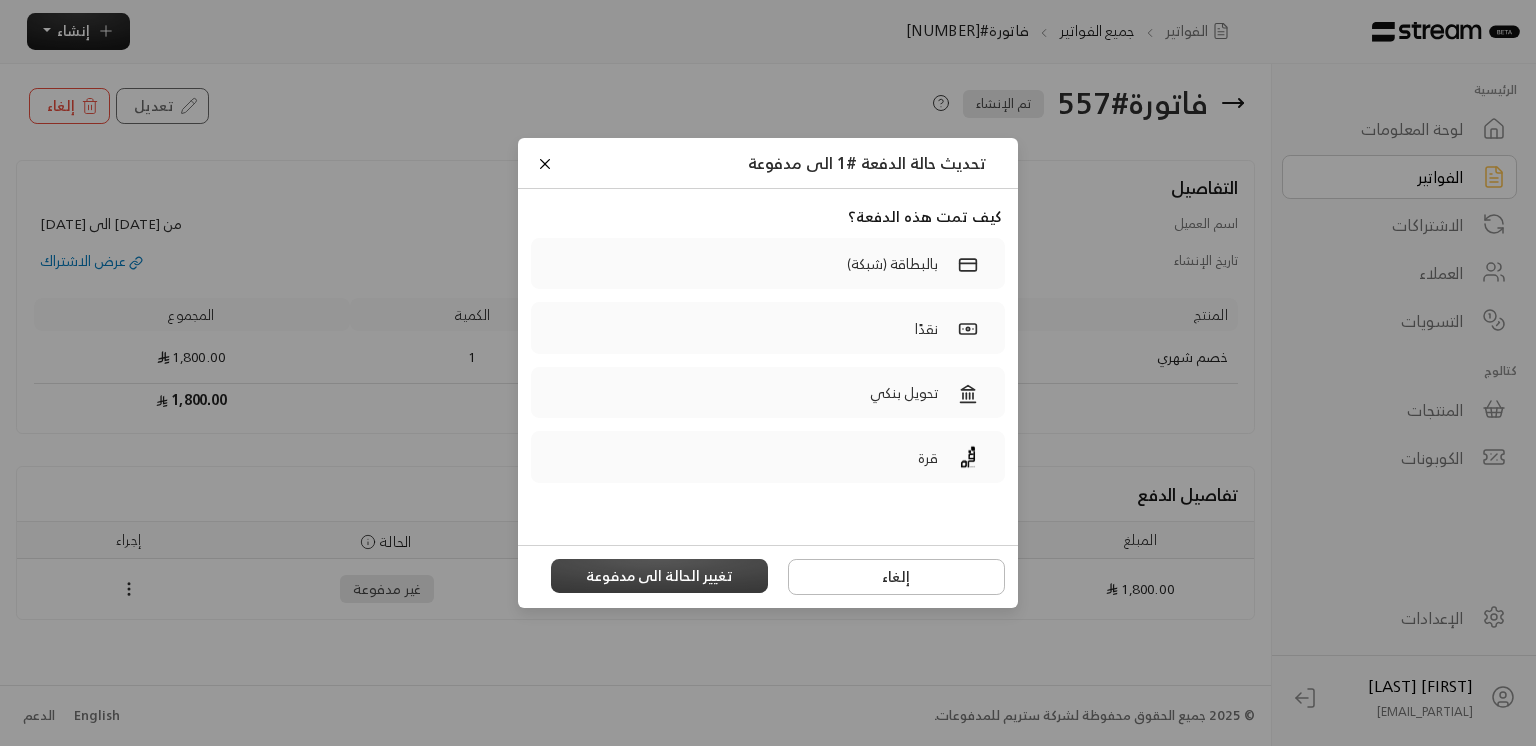 click on "تغيير الحالة الى مدفوعة" at bounding box center [660, 576] 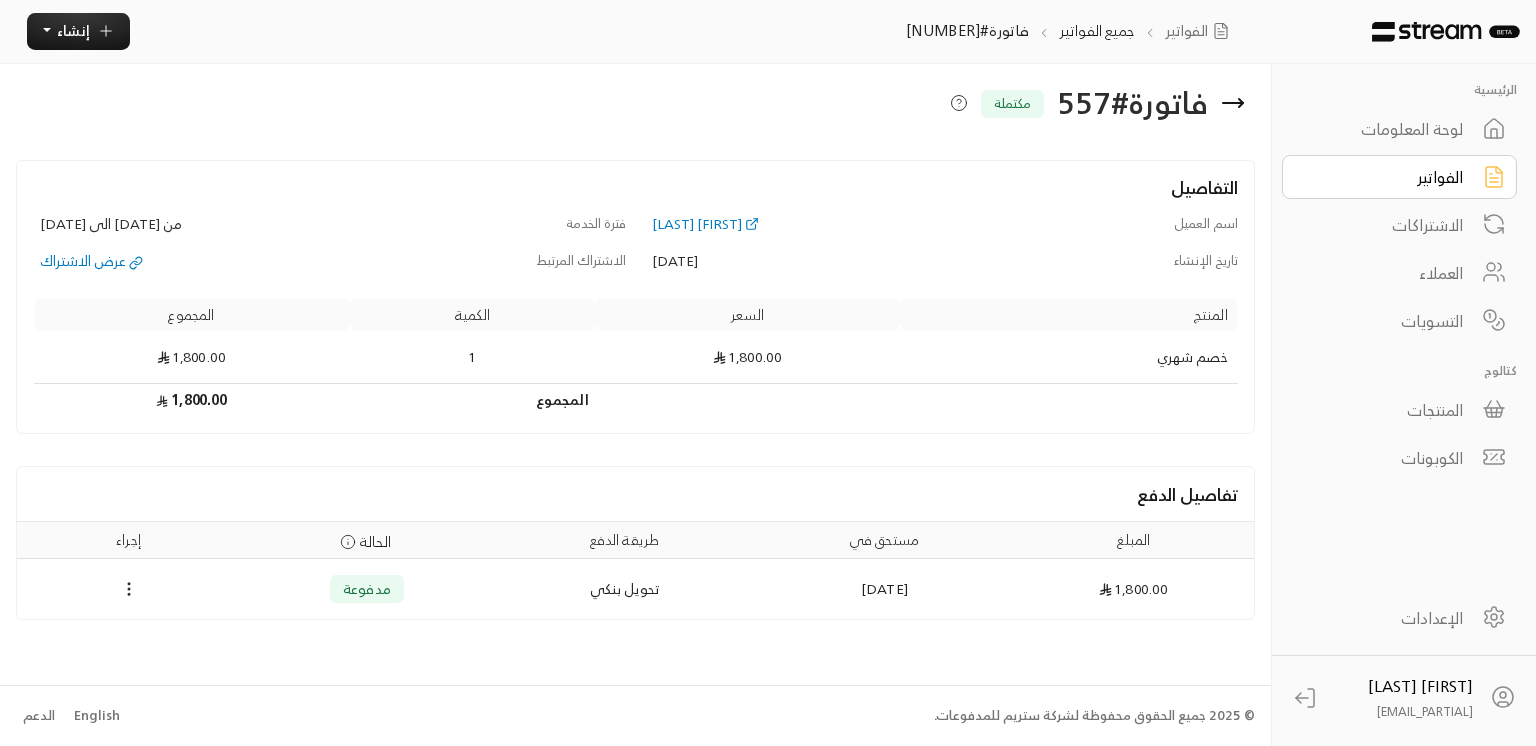 click on "الفواتير" at bounding box center (1386, 177) 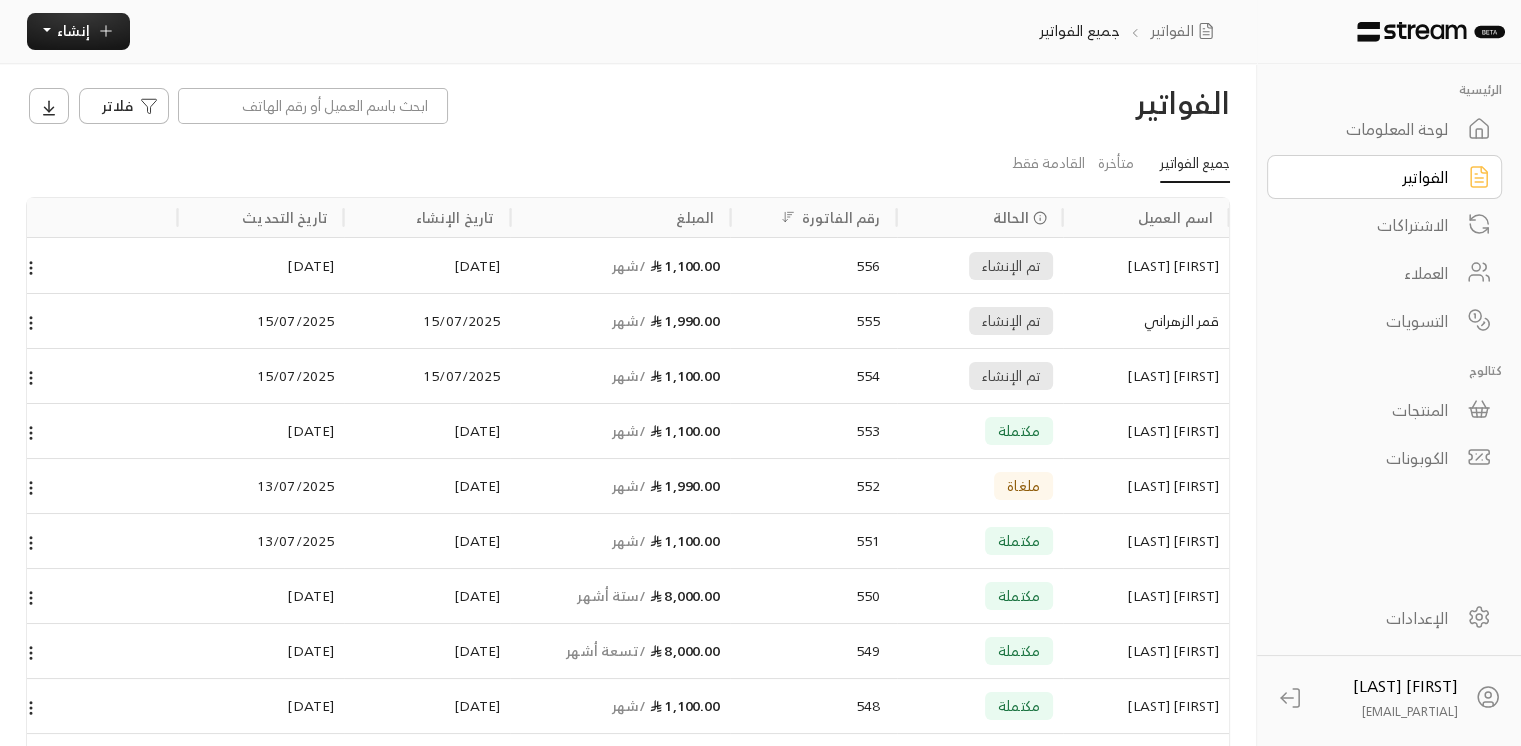 click on "الفواتير" at bounding box center (1371, 177) 